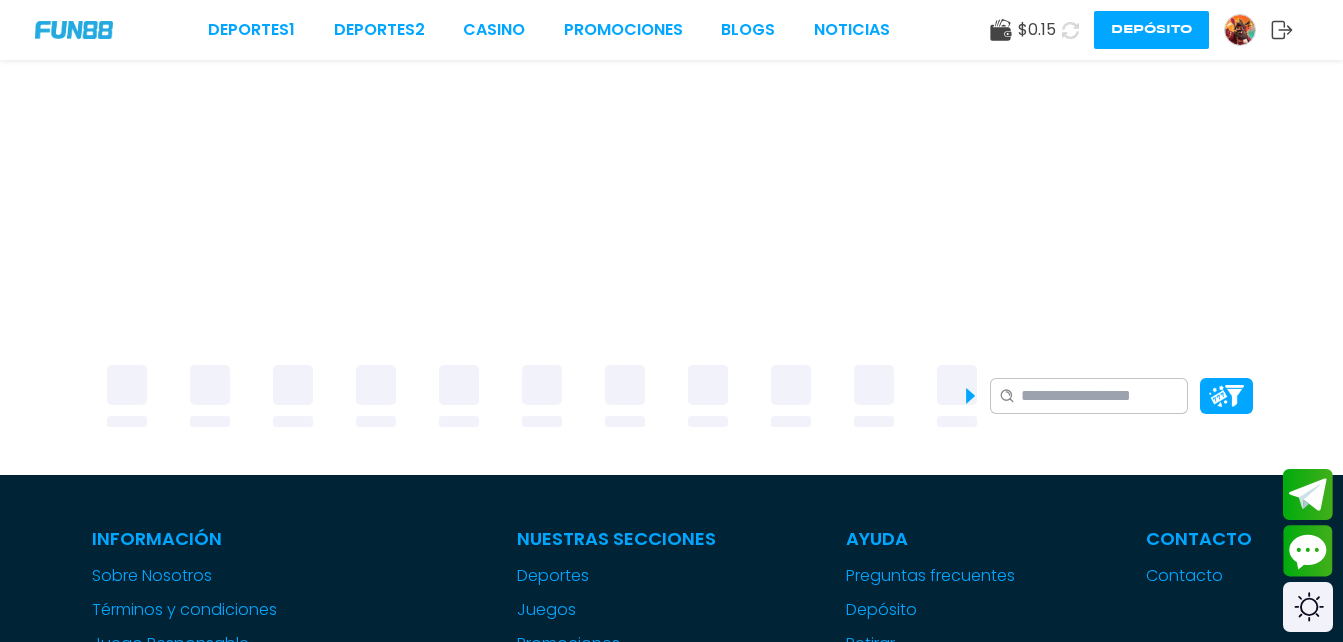 scroll, scrollTop: 0, scrollLeft: 0, axis: both 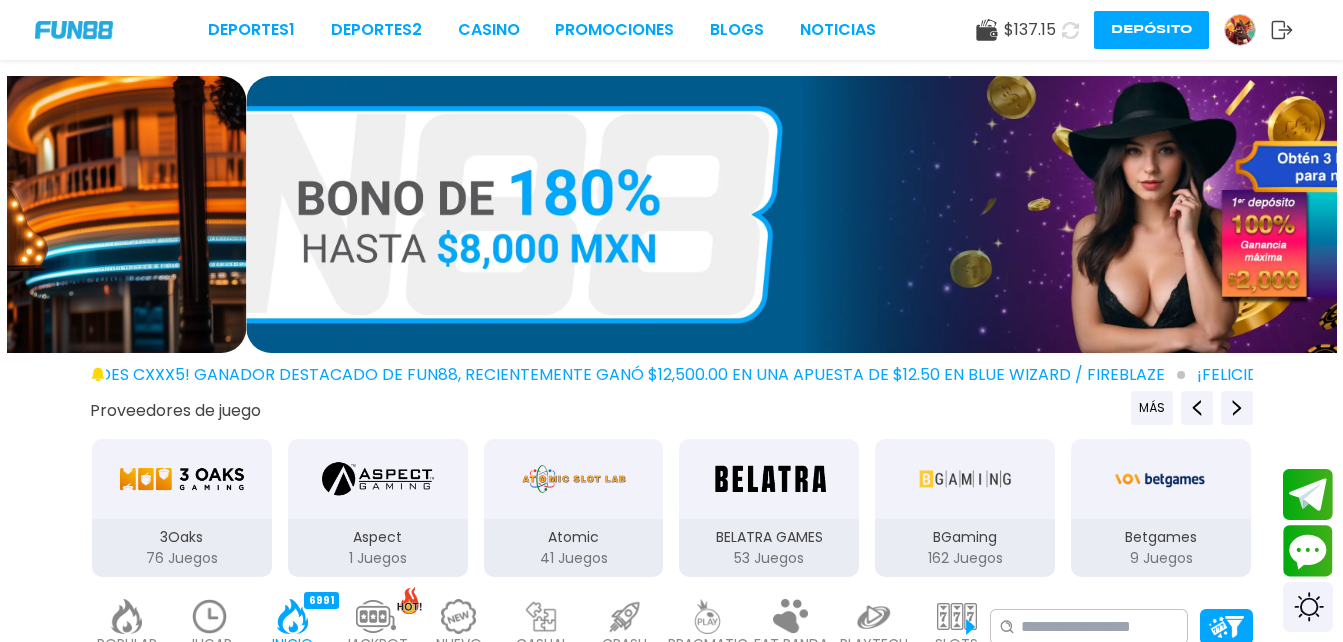 click on "Deportes  1 Deportes  2 CASINO Promociones BLOGS NOTICIAS $ 137.15 Depósito" at bounding box center [671, 30] 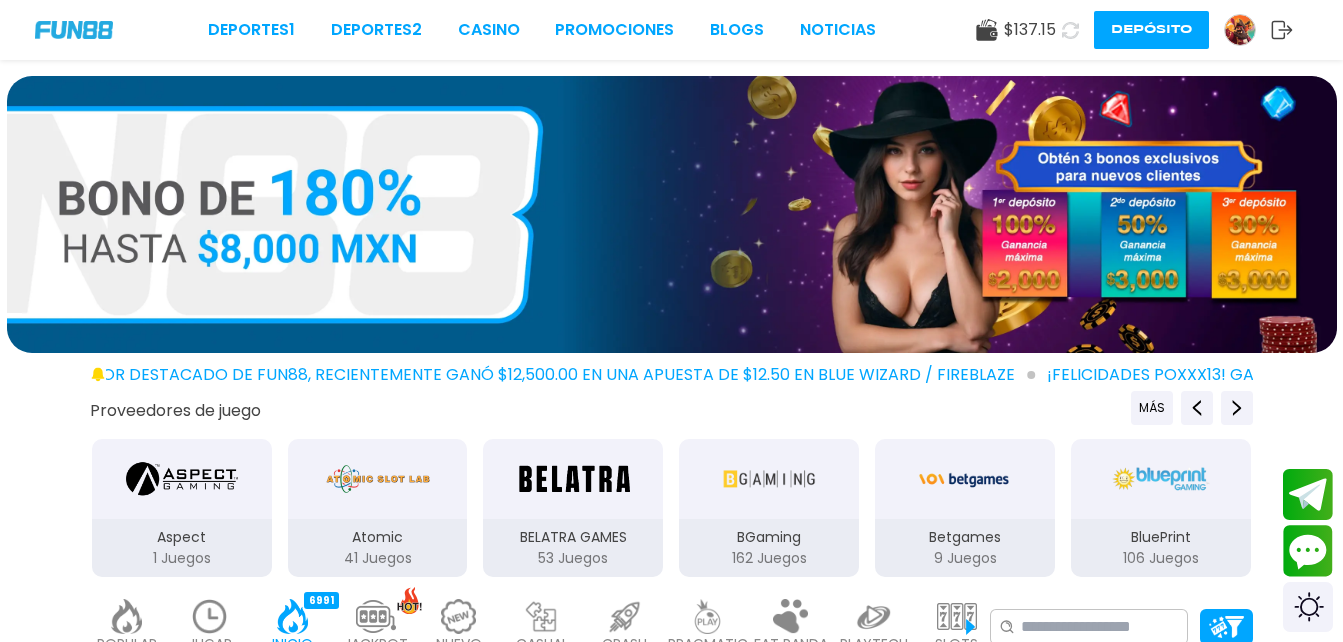 click 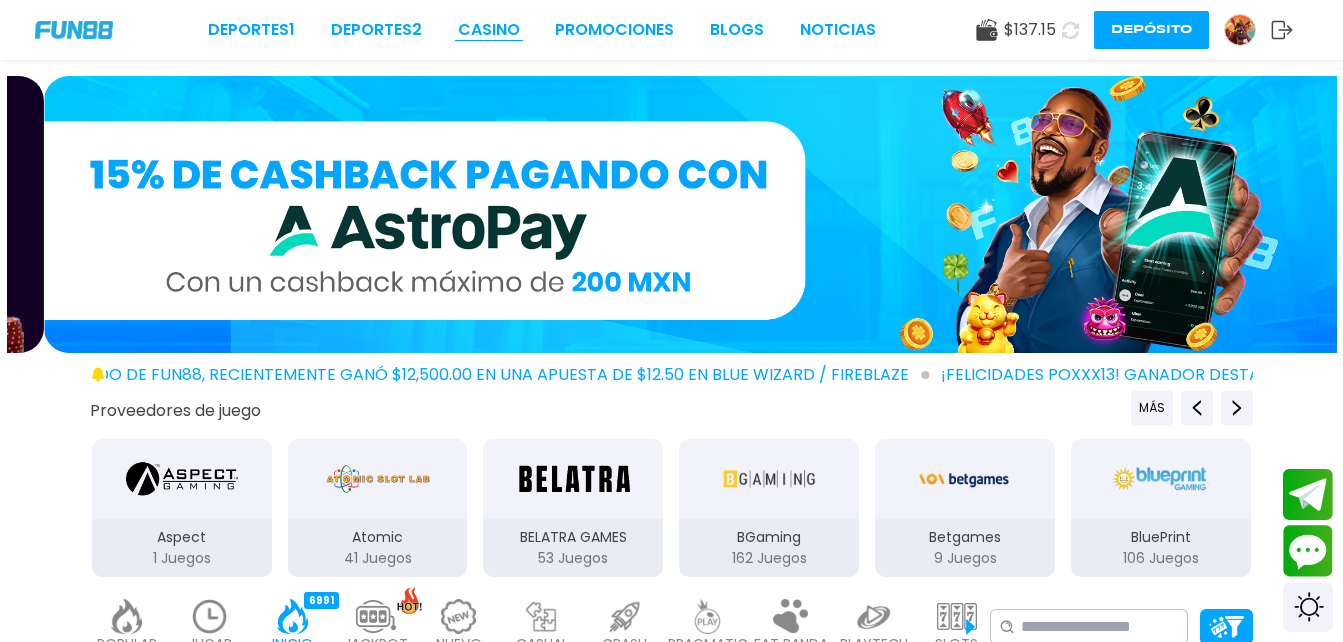 click on "CASINO" at bounding box center [489, 30] 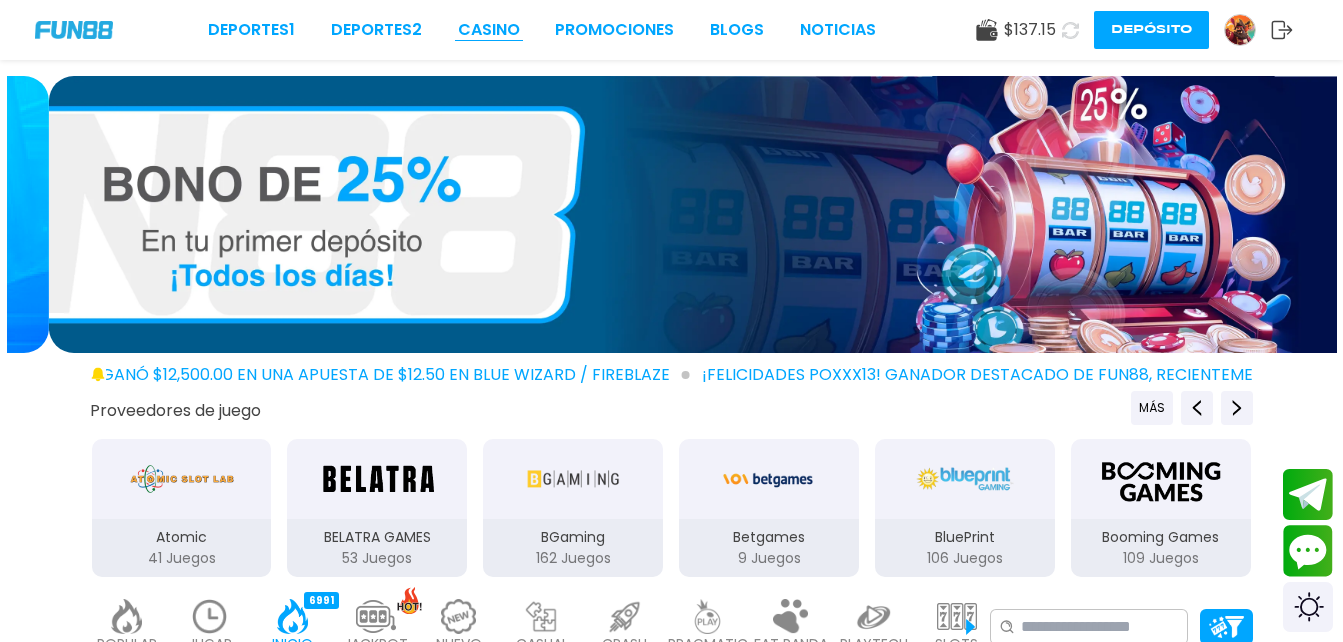 click on "CASINO" at bounding box center [489, 30] 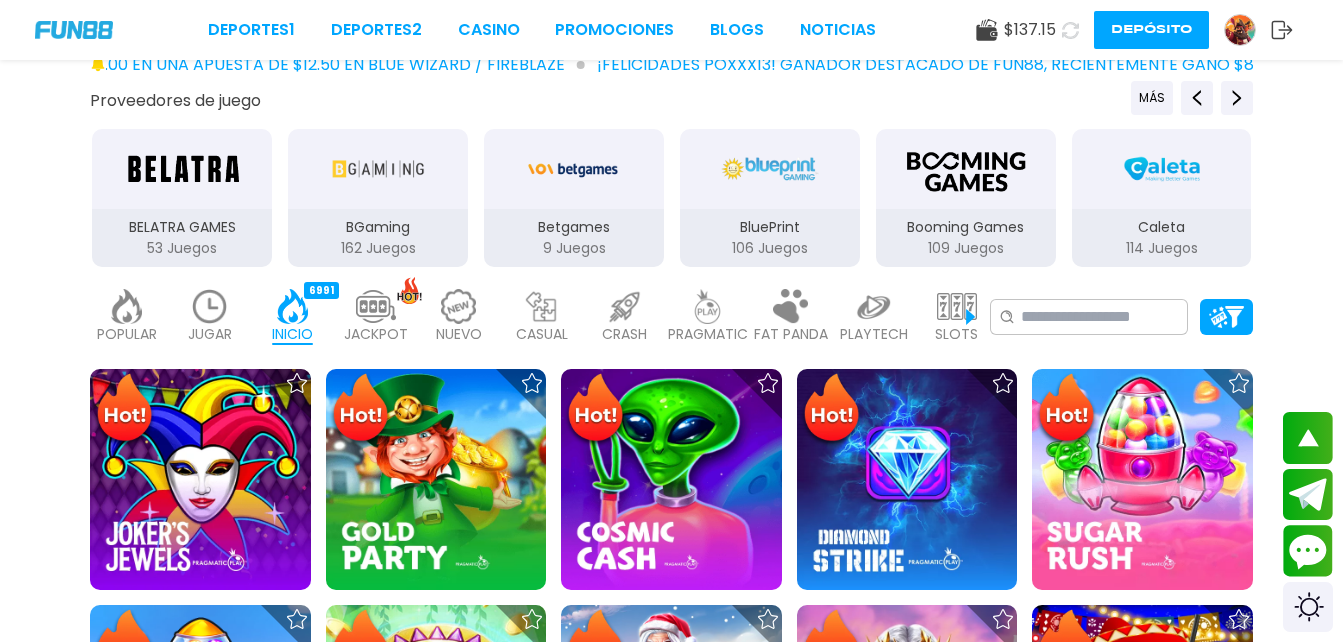 scroll, scrollTop: 300, scrollLeft: 0, axis: vertical 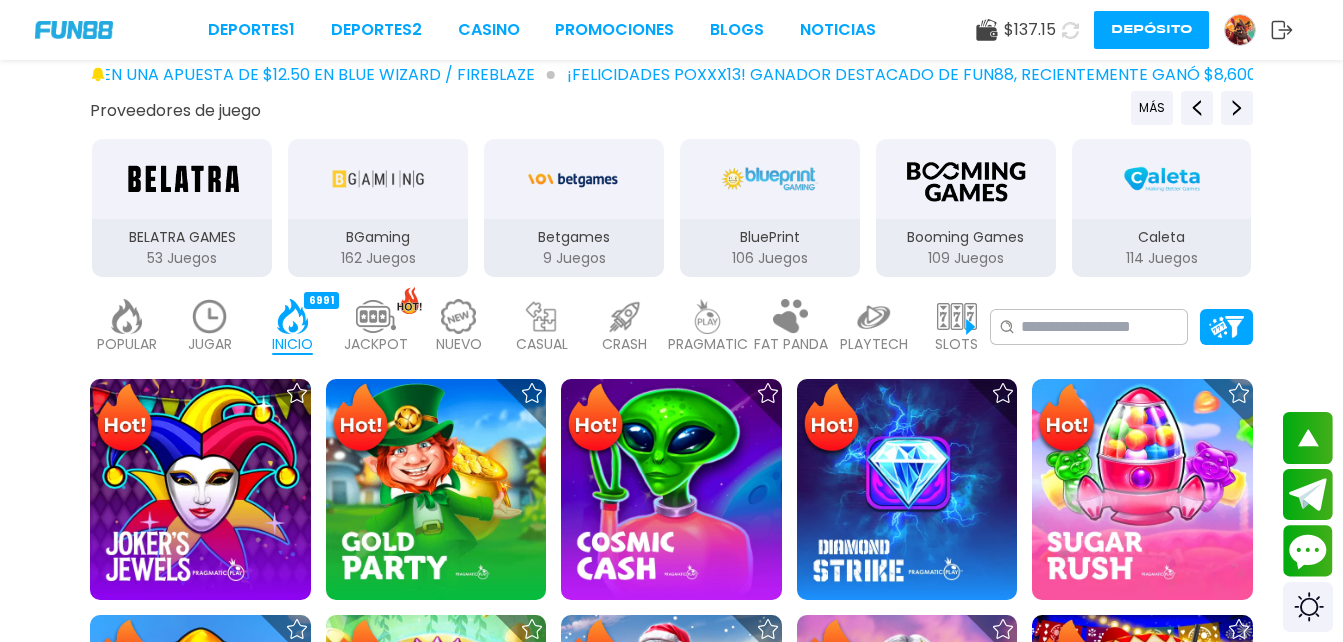 drag, startPoint x: 340, startPoint y: 225, endPoint x: 1023, endPoint y: 230, distance: 683.0183 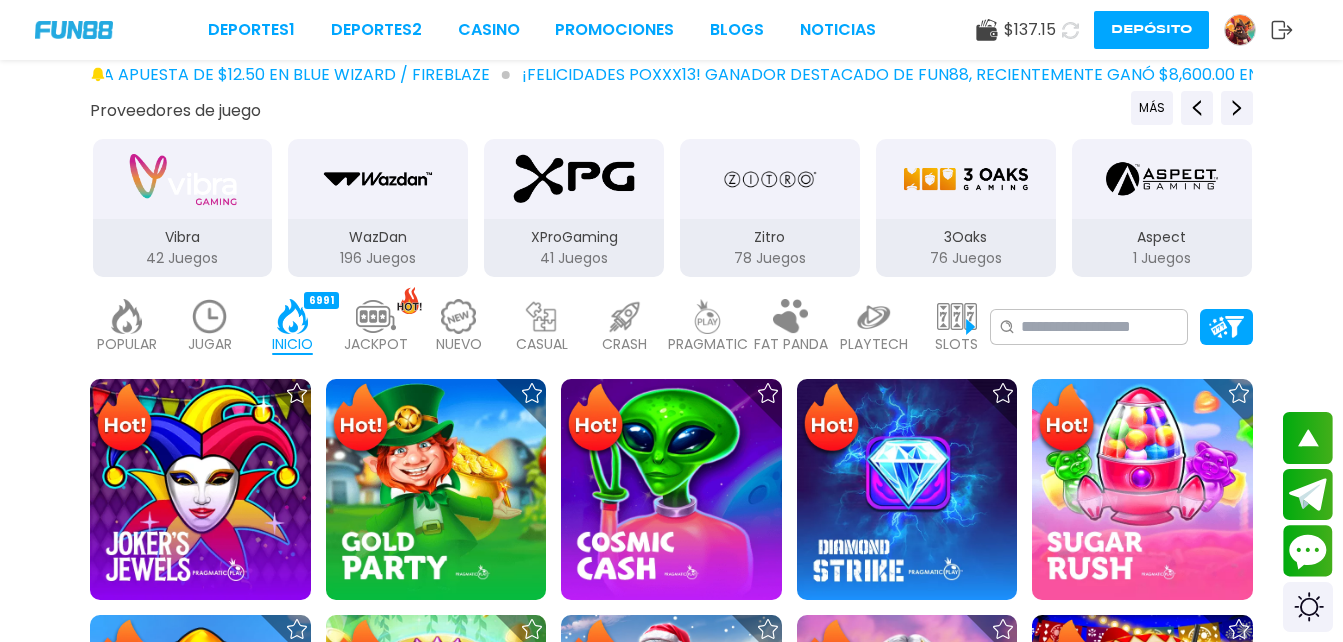 drag, startPoint x: 327, startPoint y: 216, endPoint x: 945, endPoint y: 211, distance: 618.0202 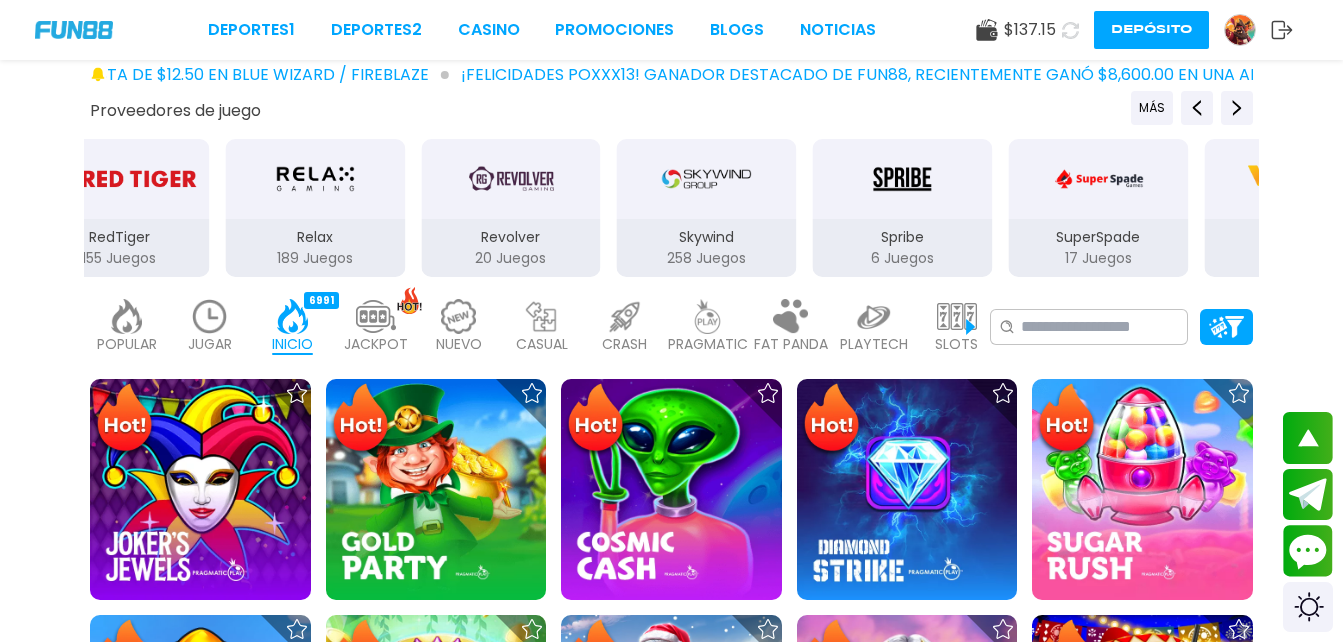 drag, startPoint x: 626, startPoint y: 204, endPoint x: 837, endPoint y: 204, distance: 211 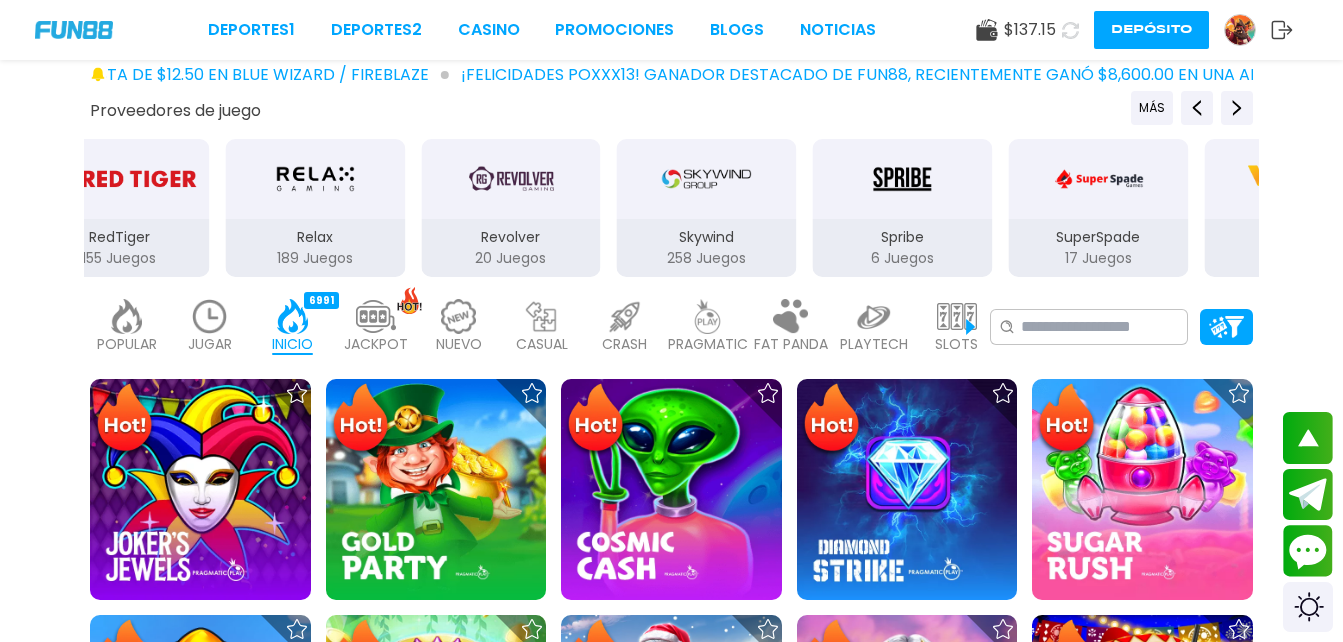 click on "3Oaks 76   Juegos Aspect 1   Juegos Atomic 41   Juegos BELATRA GAMES 53   Juegos BGaming 162   Juegos Betgames 9   Juegos BluePrint 106   Juegos Booming Games 109   Juegos Caleta 114   Juegos [PERSON_NAME] 211   Juegos Endorphina 168   Juegos Everymatrix 130   Juegos Evolution 339   Juegos Expanse 47   Juegos Ezugi 95   Juegos FC 45   Juegos GameArt 87   Juegos Games Global 79   Juegos GamoMat 192   Juegos Habanero 207   Juegos Hacksaw 458   Juegos IMoon 3   Juegos InBet 434   Juegos IndigoMagic 53   Juegos JiLi 168   Juegos Kalamba 111   Juegos Kiron 27   Juegos MICRO GAMING 326   Juegos MPlay 20   Juegos NAGA 47   Juegos Netent 93   Juegos One Touch 98   Juegos [PERSON_NAME] Gaming 20   Juegos PGSoft 155   Juegos Play'N'GO 281   Juegos PlayStar 77   Juegos Playson 84   Juegos Playtech 486   Juegos PragmaticPlay 569   Juegos RUBYPLAY 19   Juegos Real Time Game 1   Juegos RedTiger 155   Juegos Relax 189   Juegos Revolver 20   Juegos Skywind 258   Juegos Spribe 6   Juegos SuperSpade 17   Juegos TVB 11   Juegos ThunderKick" at bounding box center (-7421, 208) 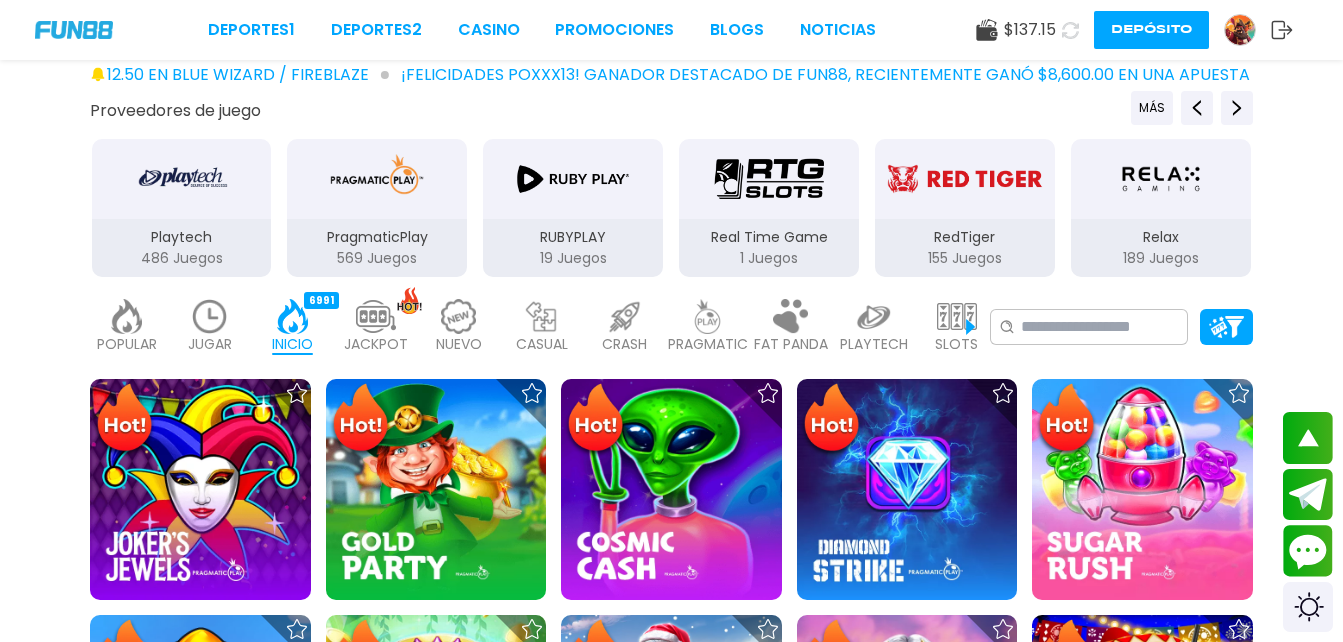 drag, startPoint x: 661, startPoint y: 203, endPoint x: 893, endPoint y: 203, distance: 232 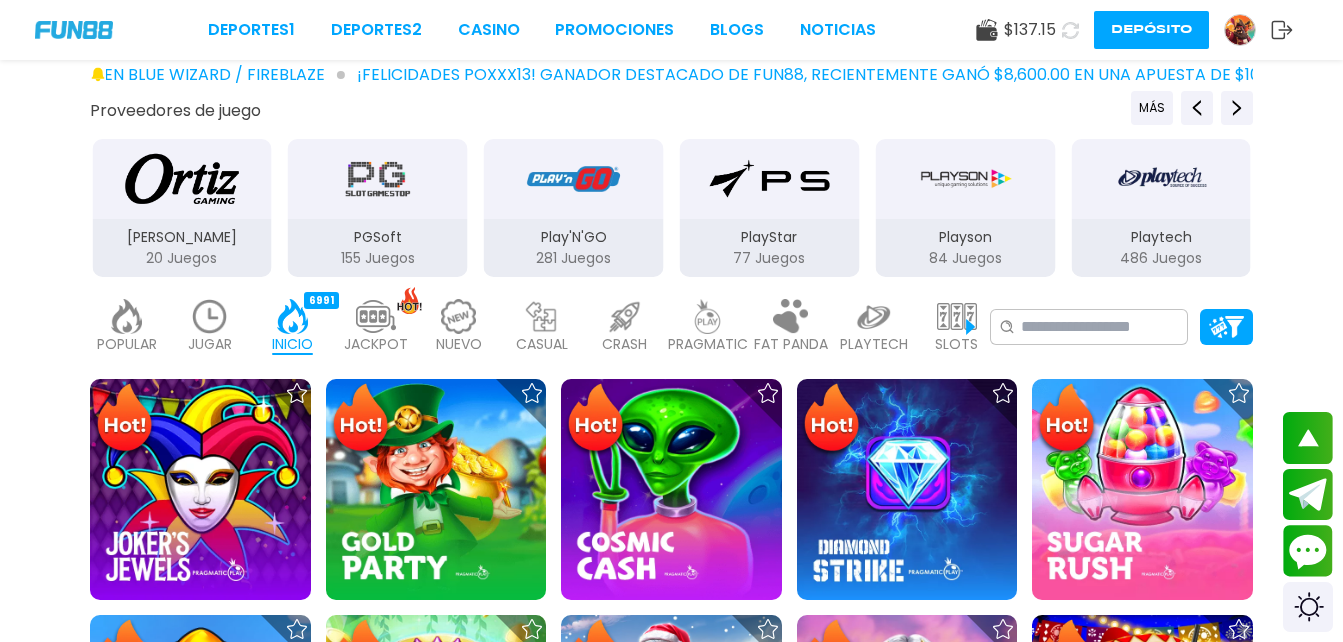 drag, startPoint x: 267, startPoint y: 214, endPoint x: 840, endPoint y: 194, distance: 573.34894 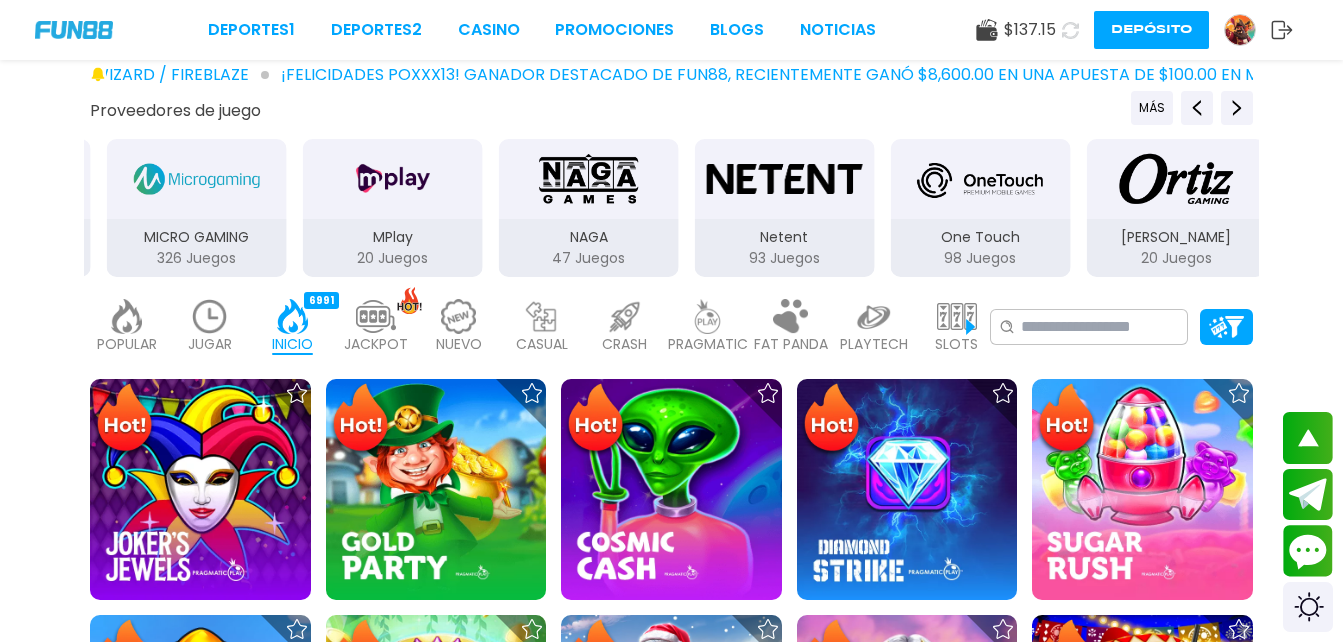 drag, startPoint x: 562, startPoint y: 194, endPoint x: 326, endPoint y: 201, distance: 236.10379 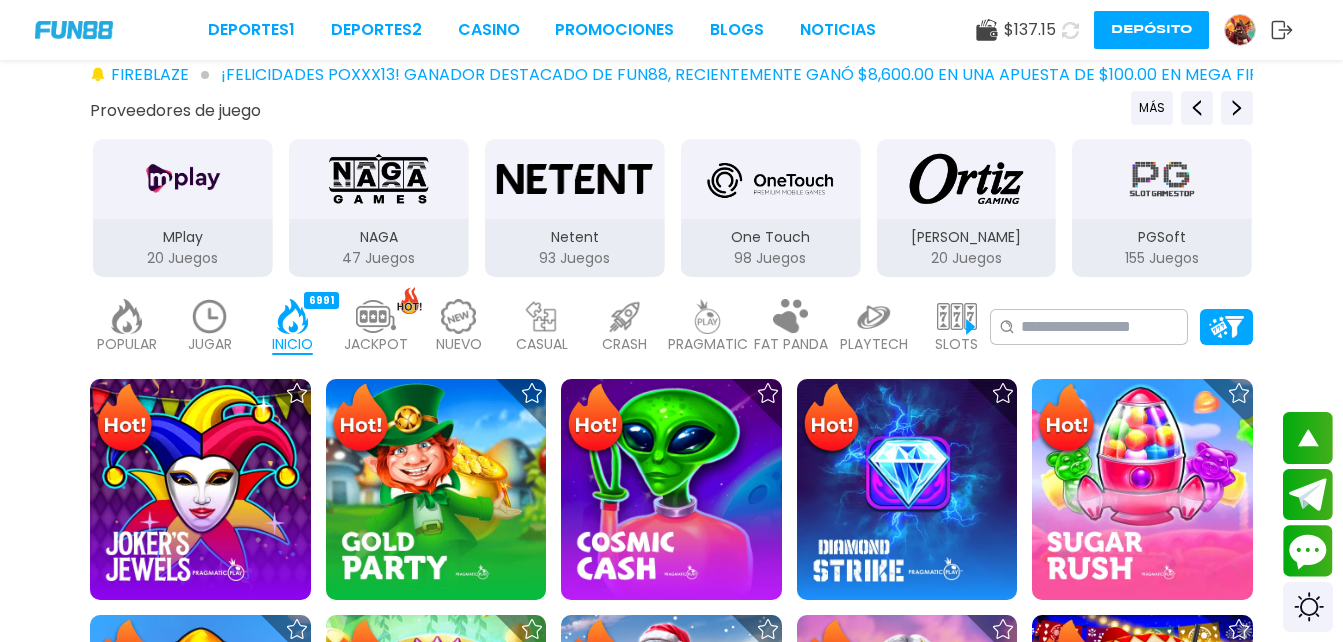 drag, startPoint x: 706, startPoint y: 186, endPoint x: 307, endPoint y: 190, distance: 399.02005 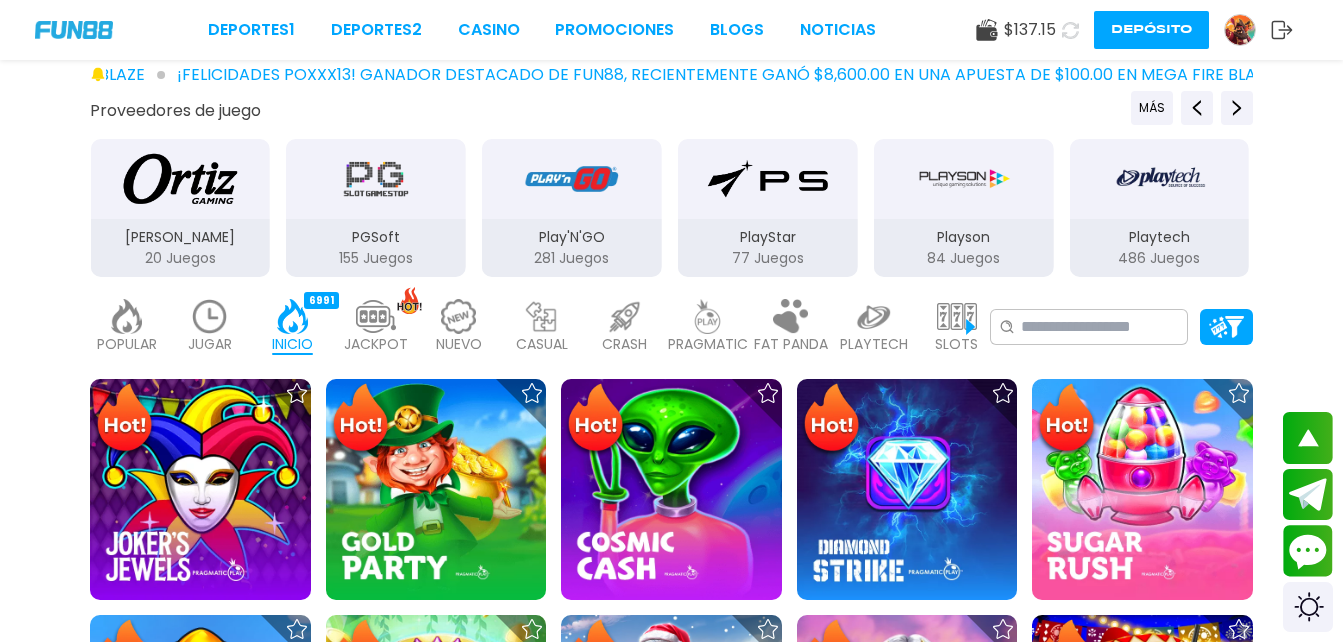 click at bounding box center (376, 179) 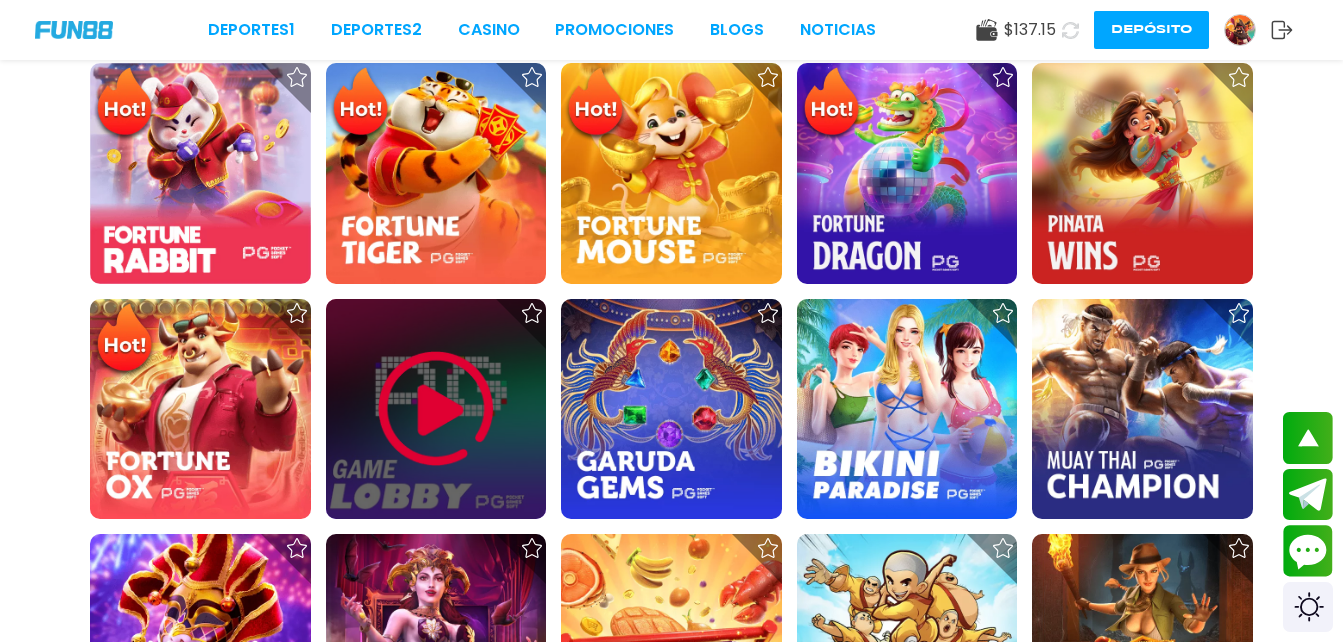 scroll, scrollTop: 400, scrollLeft: 0, axis: vertical 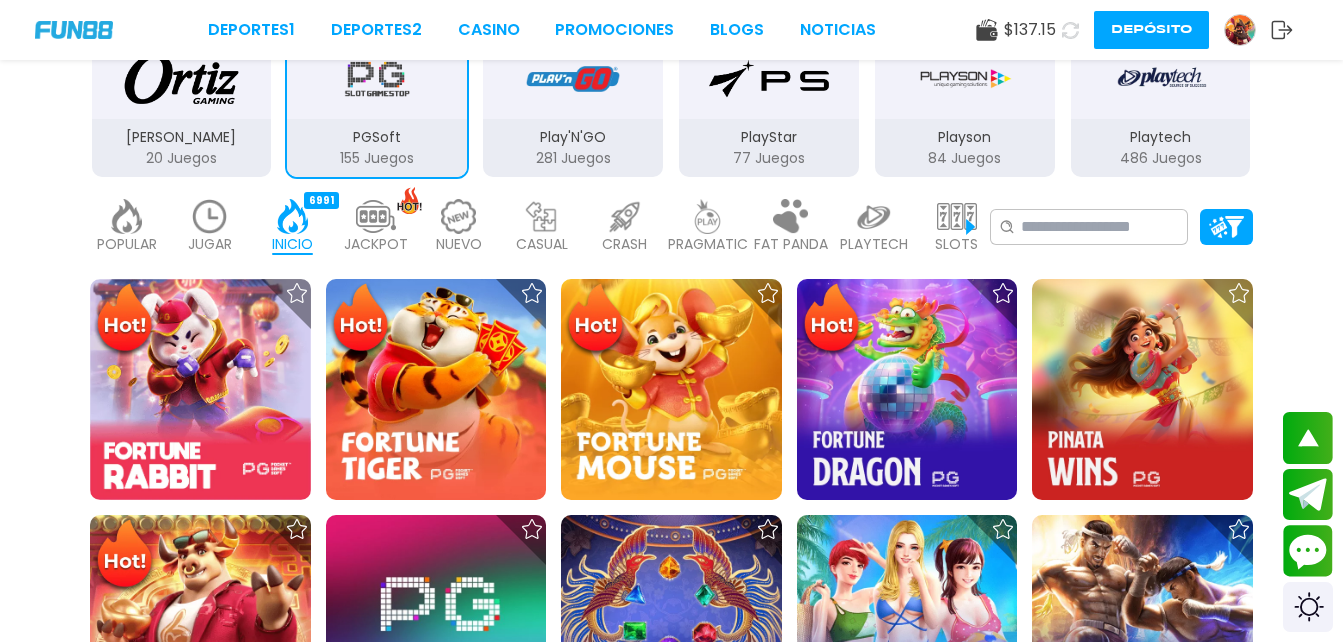 drag, startPoint x: 353, startPoint y: 117, endPoint x: 937, endPoint y: 119, distance: 584.0034 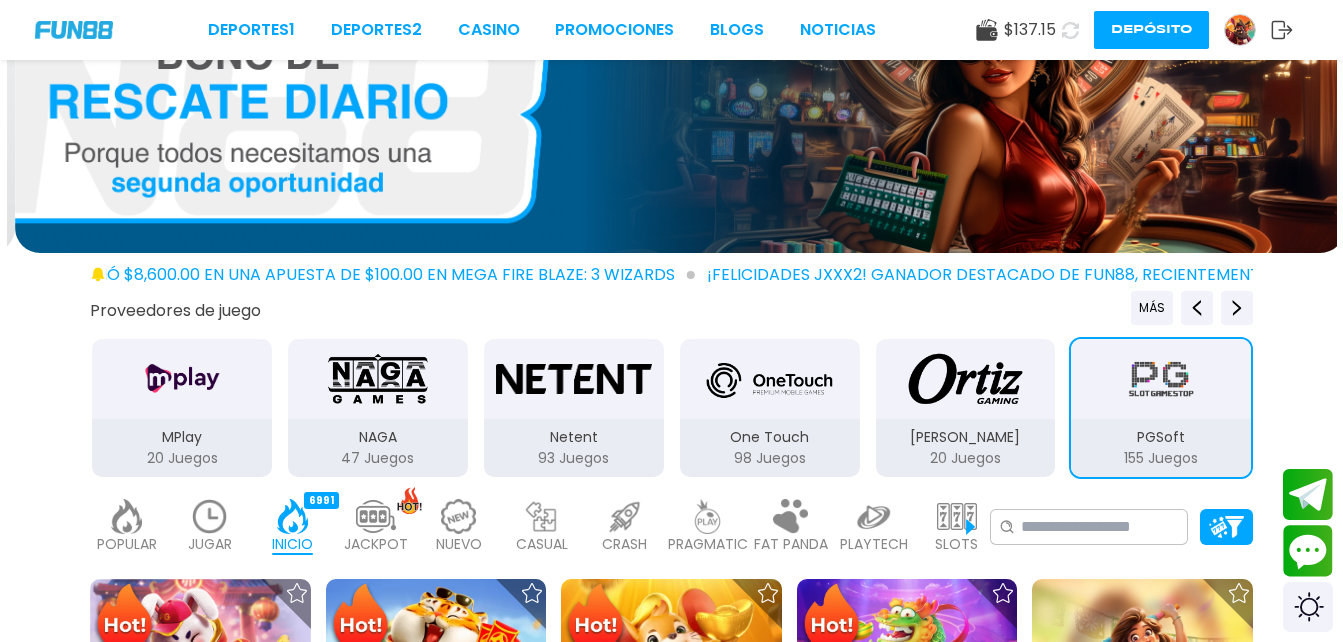 scroll, scrollTop: 200, scrollLeft: 0, axis: vertical 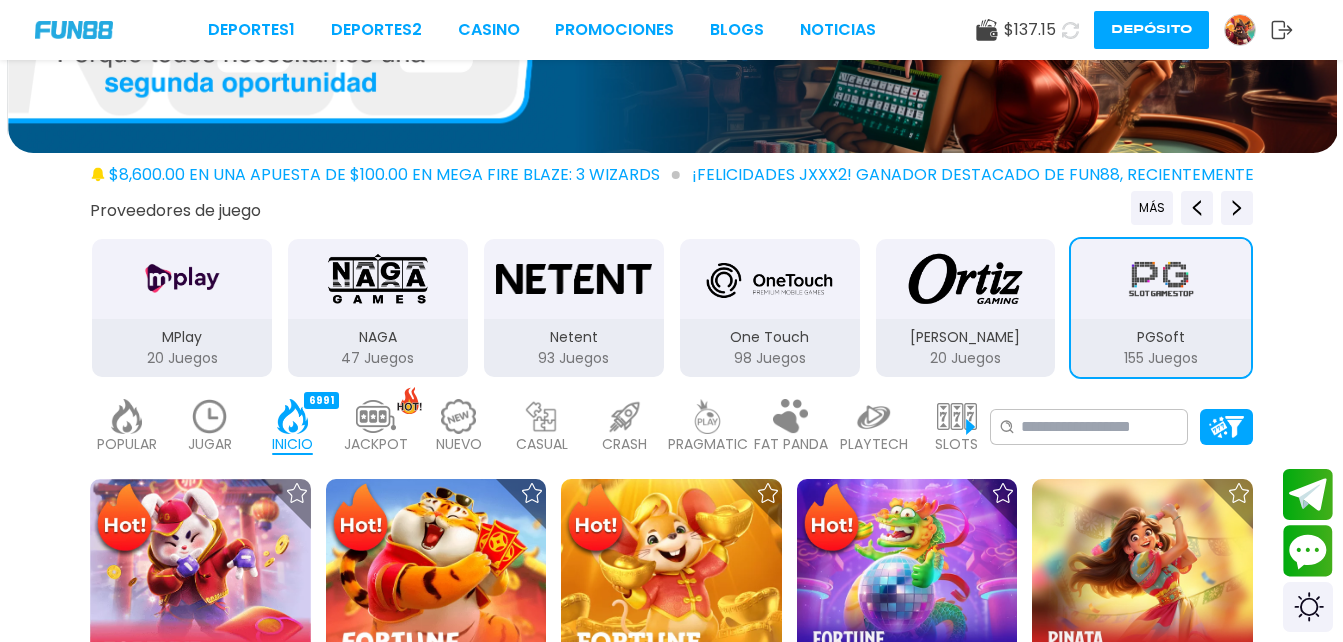 drag, startPoint x: 466, startPoint y: 303, endPoint x: 1134, endPoint y: 325, distance: 668.3622 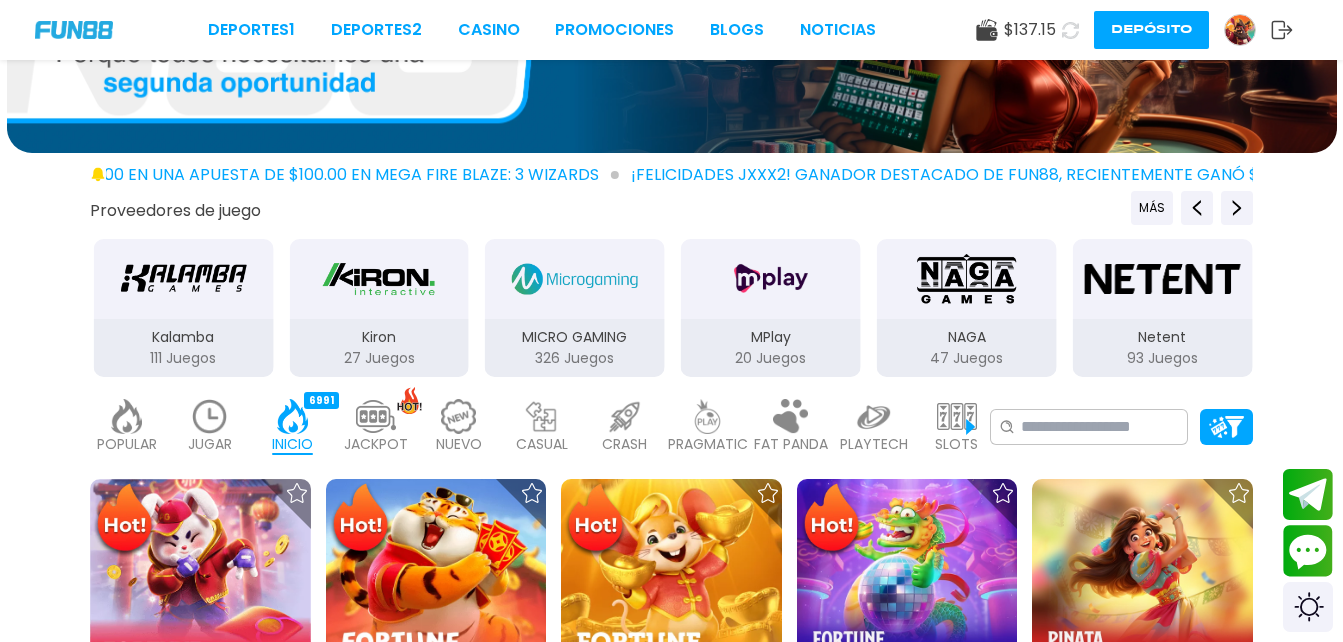 drag, startPoint x: 206, startPoint y: 318, endPoint x: 553, endPoint y: 319, distance: 347.00143 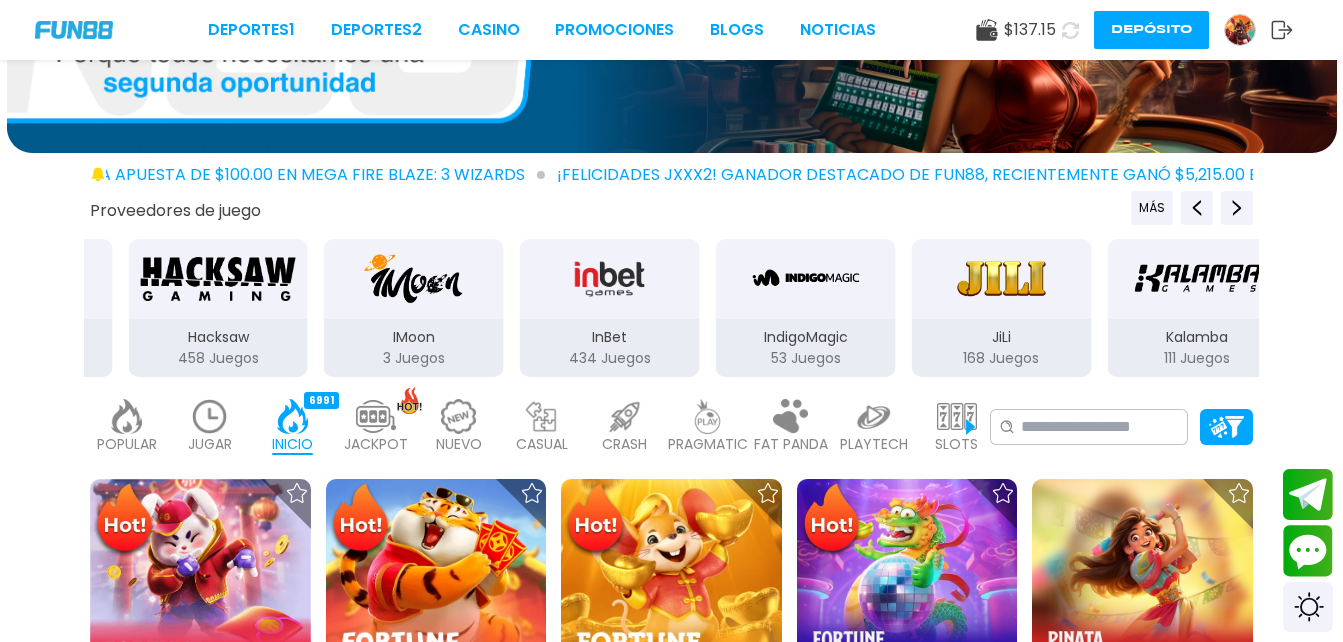 drag, startPoint x: 796, startPoint y: 315, endPoint x: 856, endPoint y: 315, distance: 60 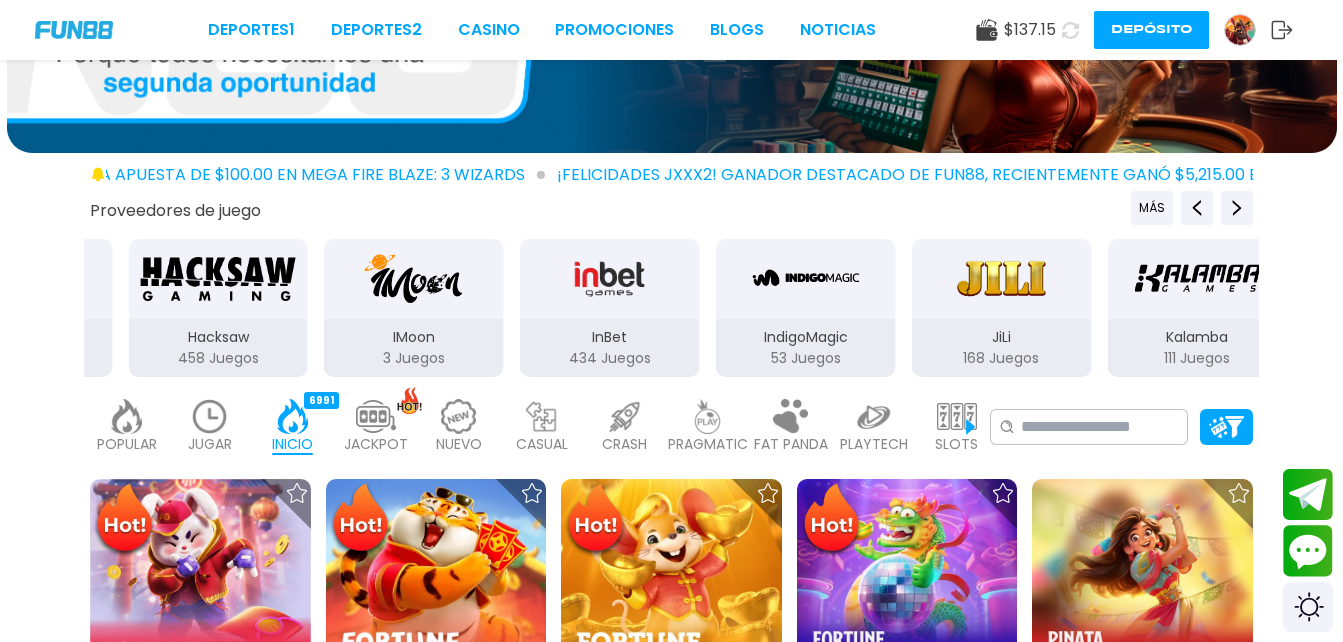 click on "IndigoMagic 53   Juegos" at bounding box center [806, 308] 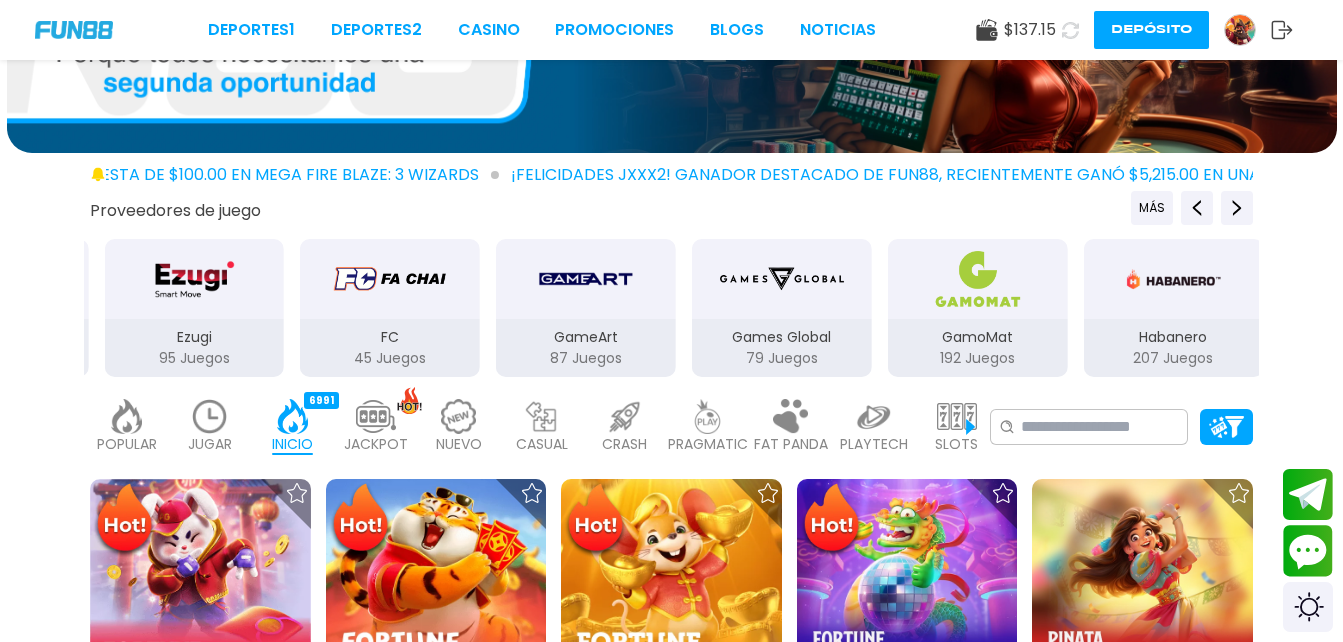 drag, startPoint x: 500, startPoint y: 331, endPoint x: 846, endPoint y: 330, distance: 346.00143 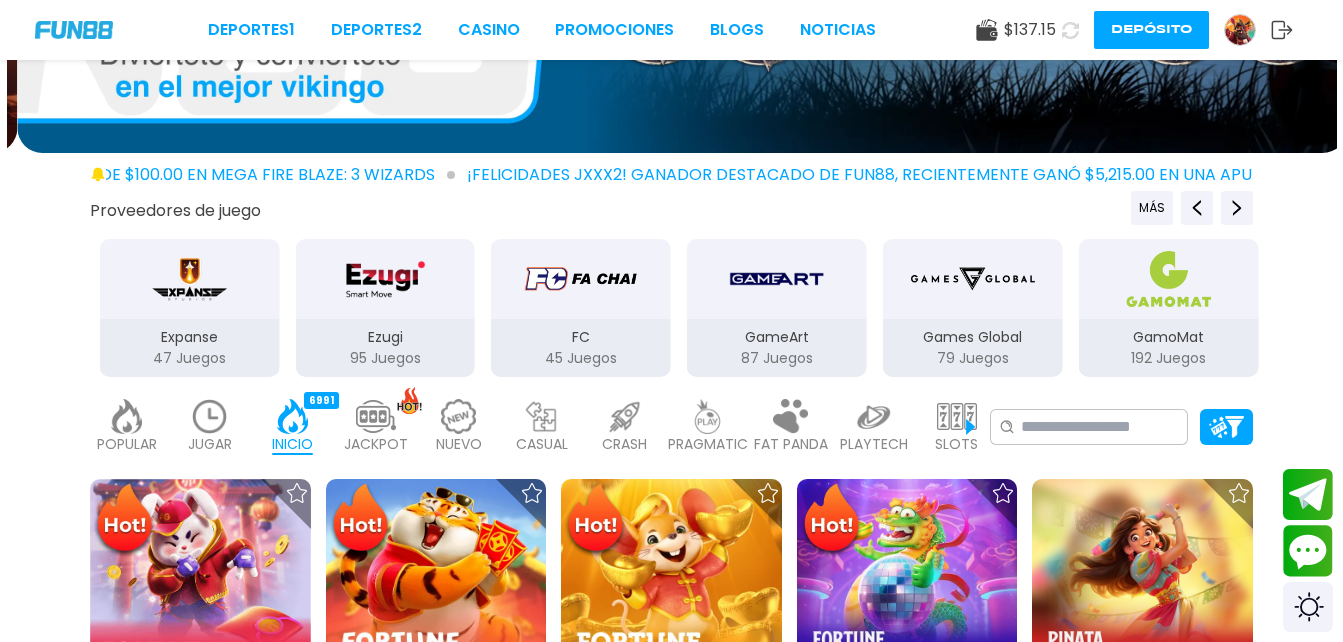drag, startPoint x: 350, startPoint y: 324, endPoint x: 877, endPoint y: 325, distance: 527.001 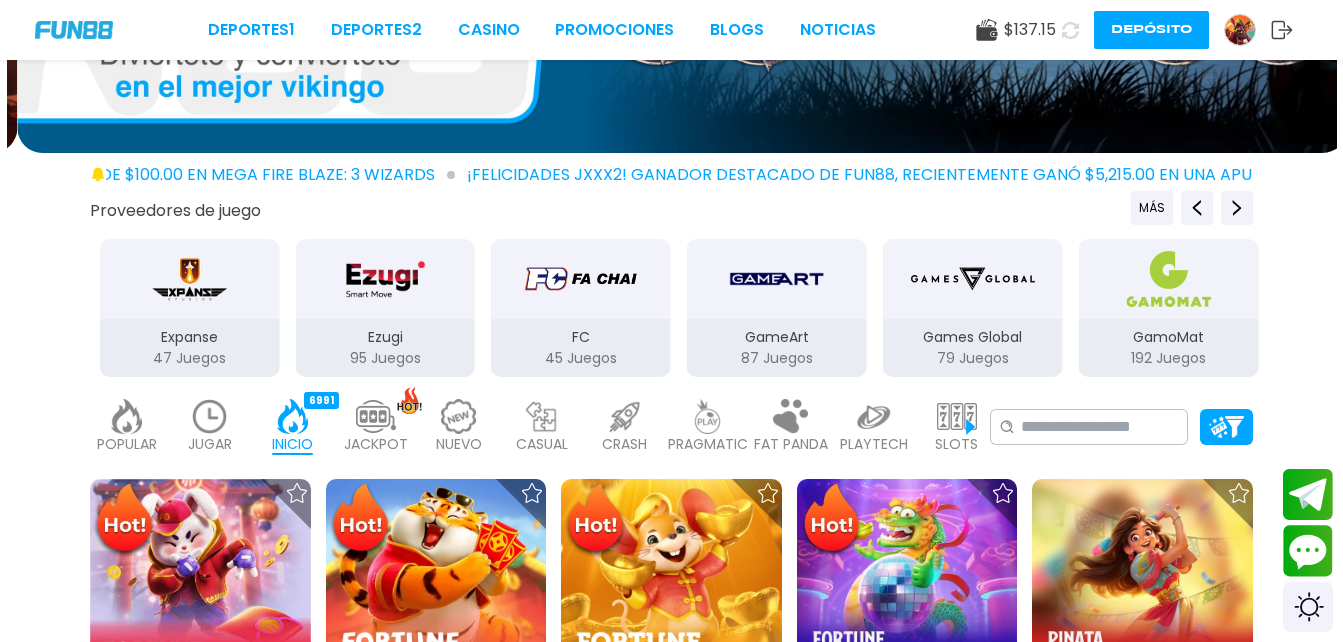 click on "Ezugi 95   Juegos" at bounding box center [385, 348] 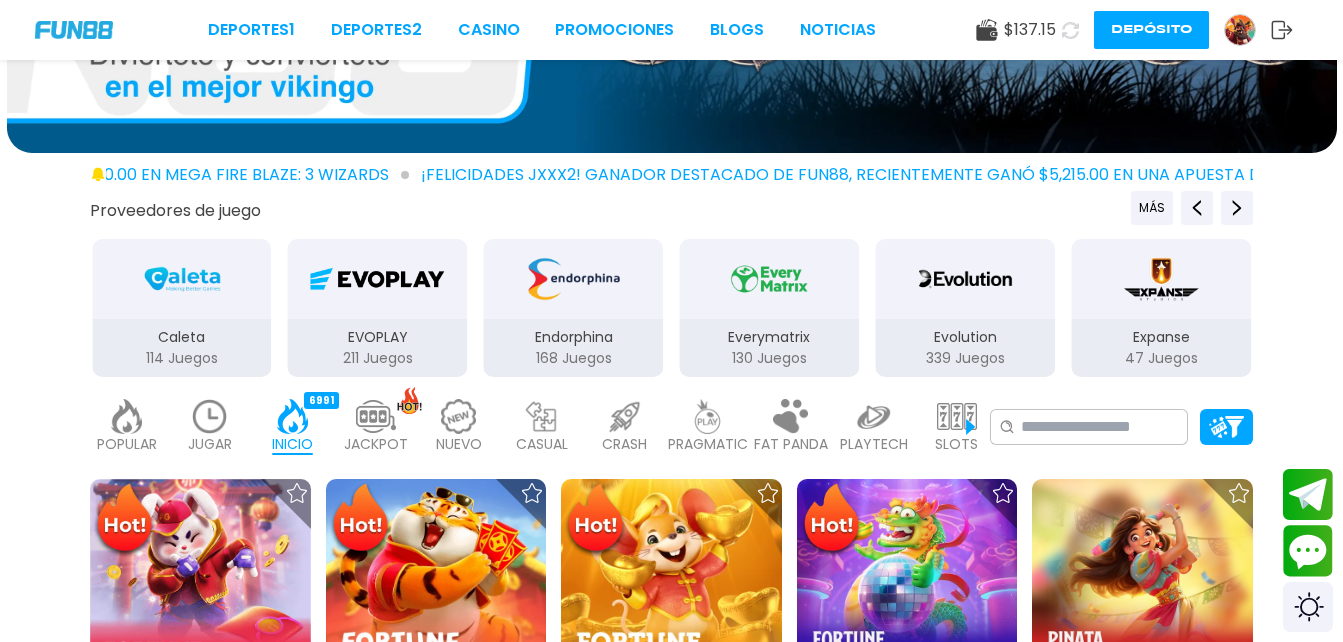 drag, startPoint x: 428, startPoint y: 332, endPoint x: 1086, endPoint y: 330, distance: 658.00305 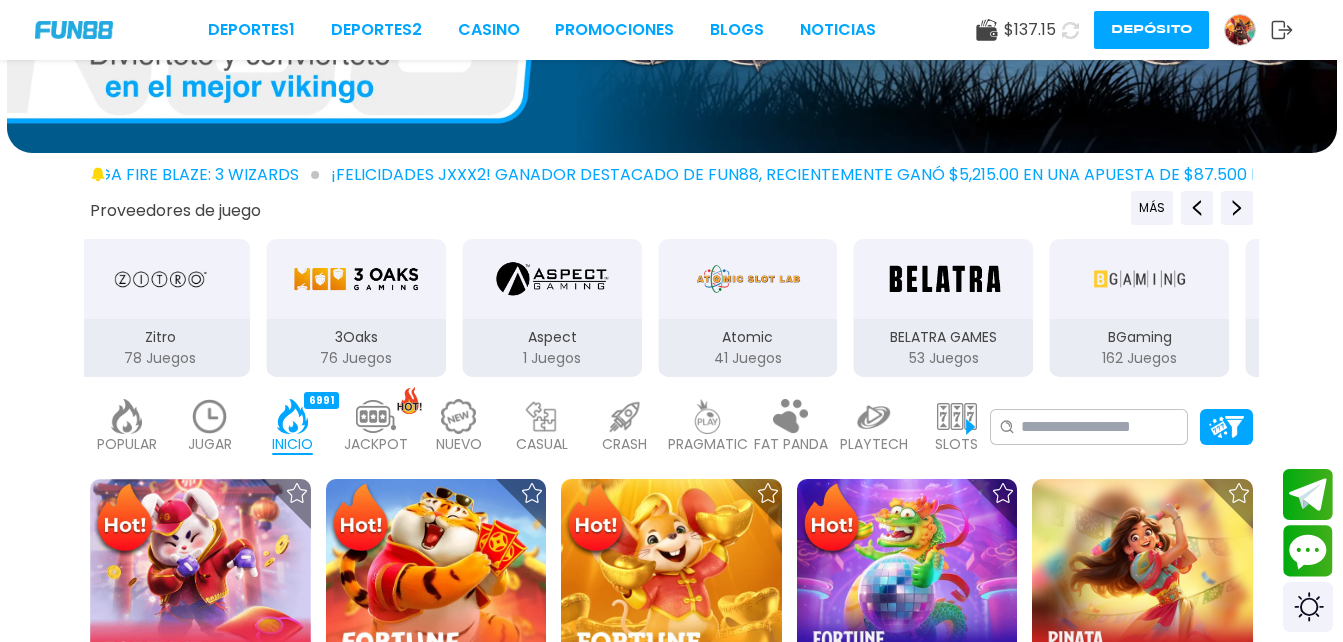 drag, startPoint x: 428, startPoint y: 325, endPoint x: 882, endPoint y: 311, distance: 454.21582 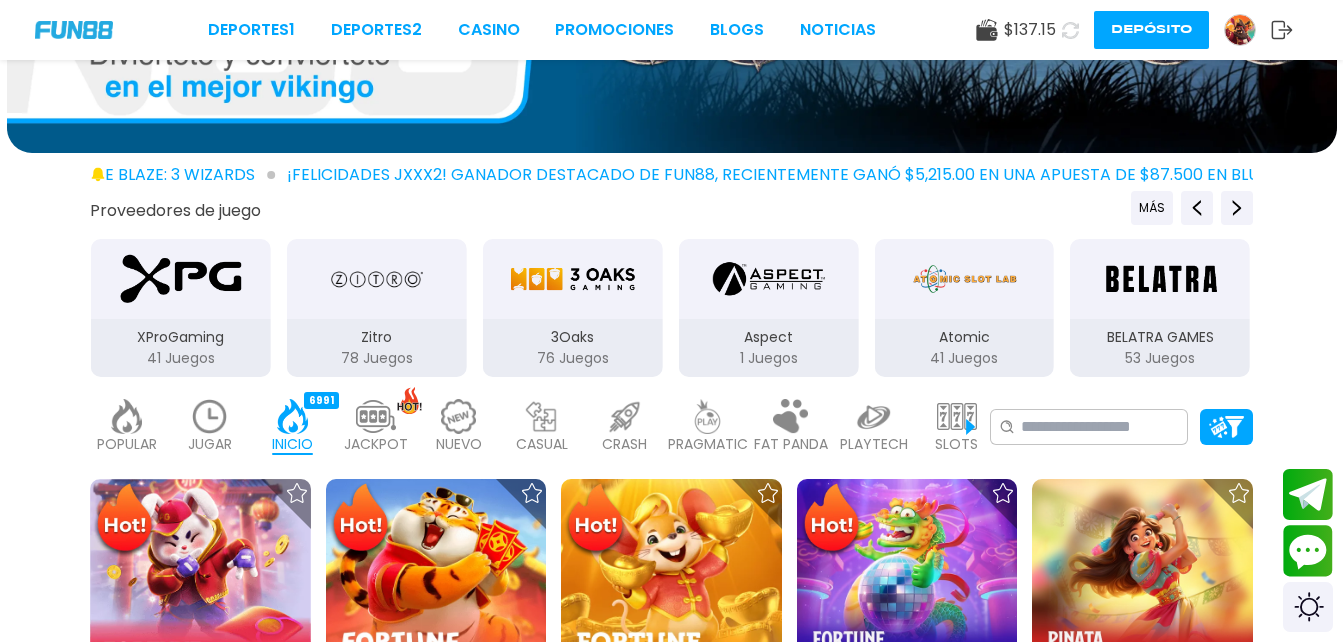 click at bounding box center [573, 279] 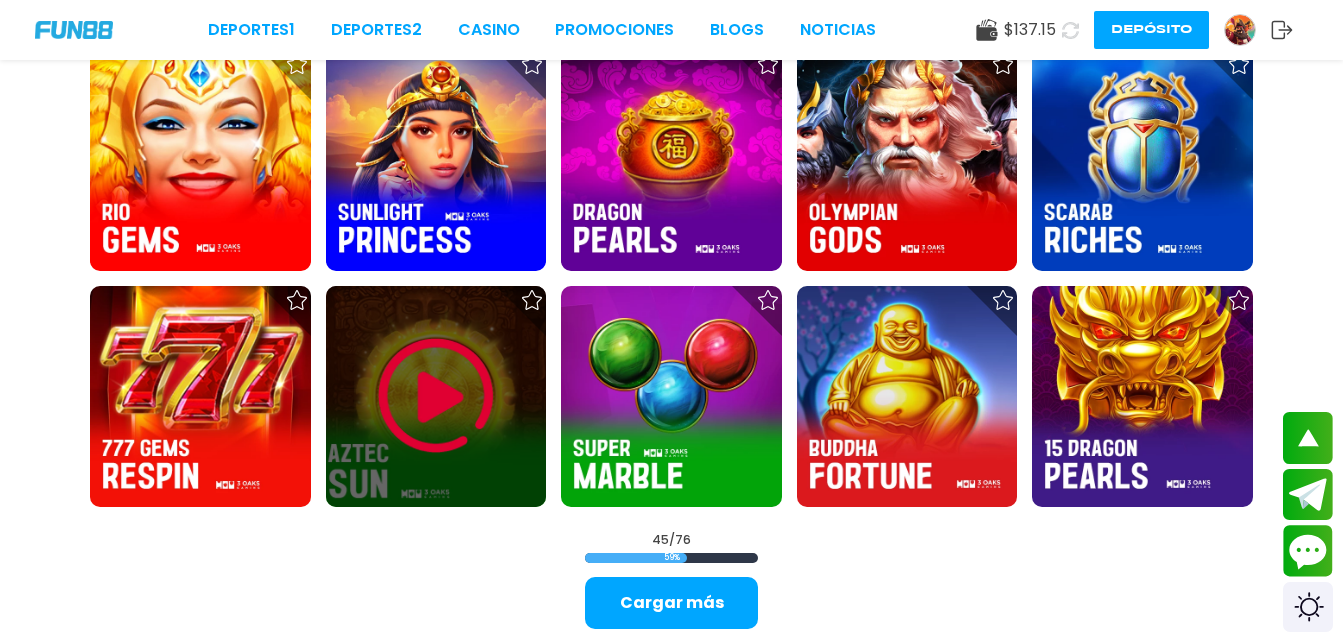scroll, scrollTop: 2300, scrollLeft: 0, axis: vertical 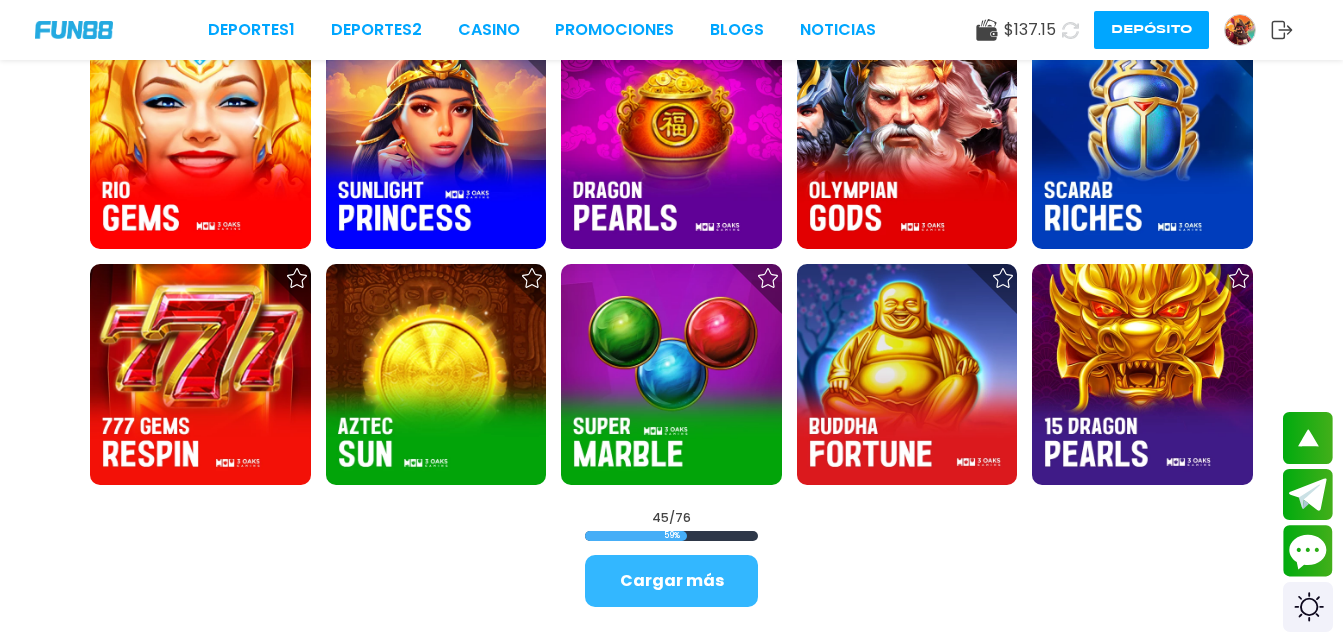 click on "Cargar más" at bounding box center (671, 581) 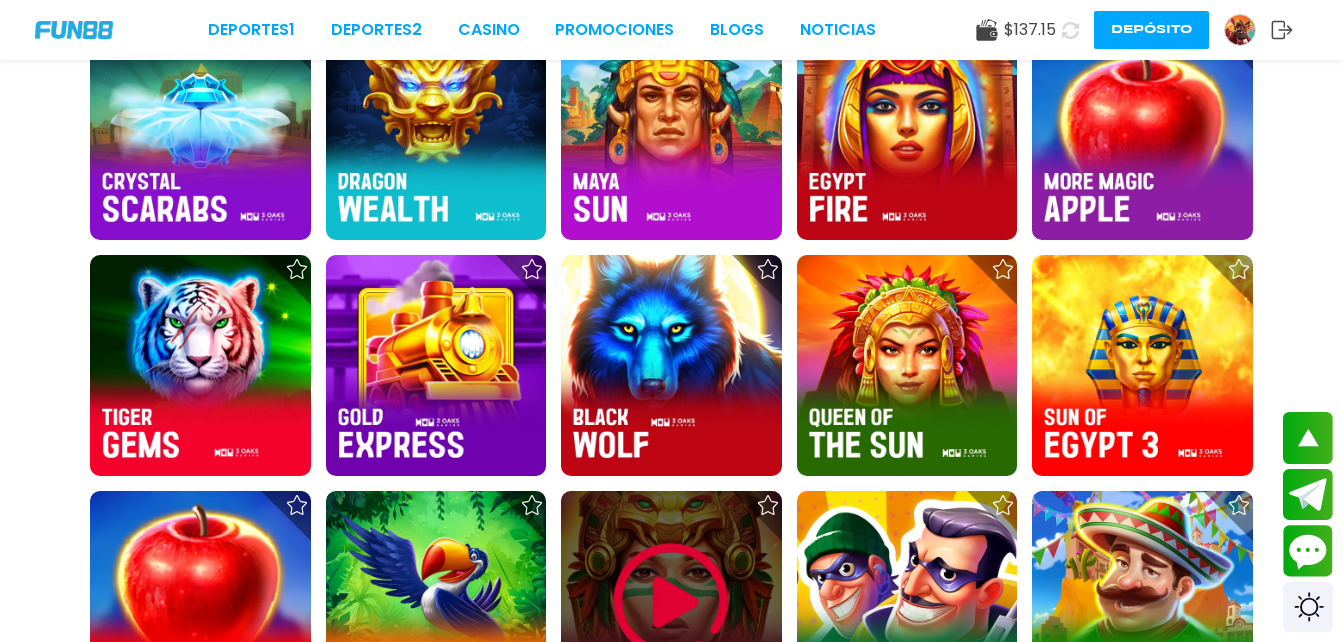 scroll, scrollTop: 1600, scrollLeft: 0, axis: vertical 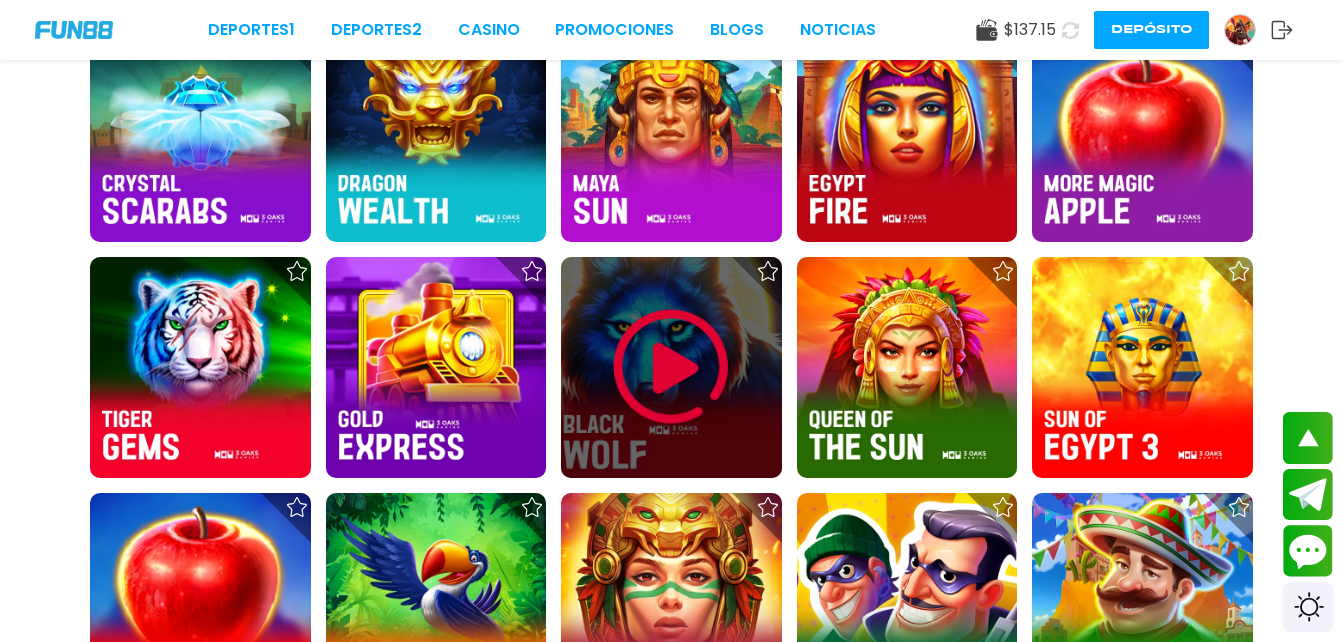 click at bounding box center (671, 367) 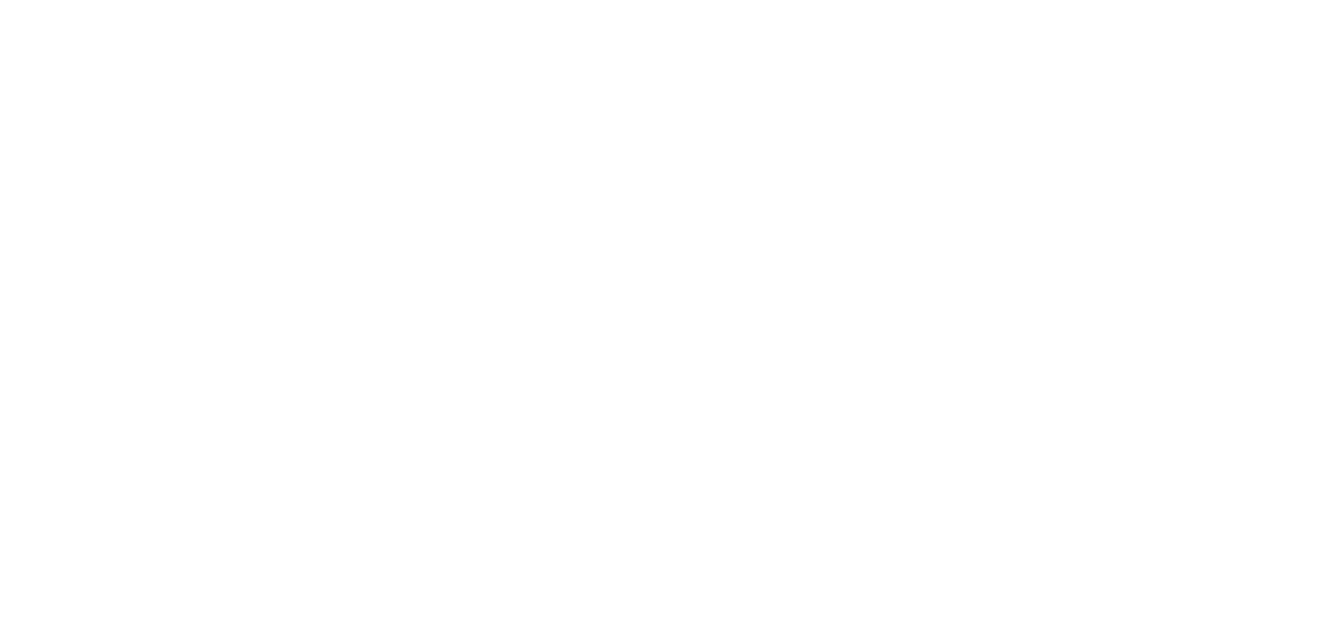 scroll, scrollTop: 0, scrollLeft: 0, axis: both 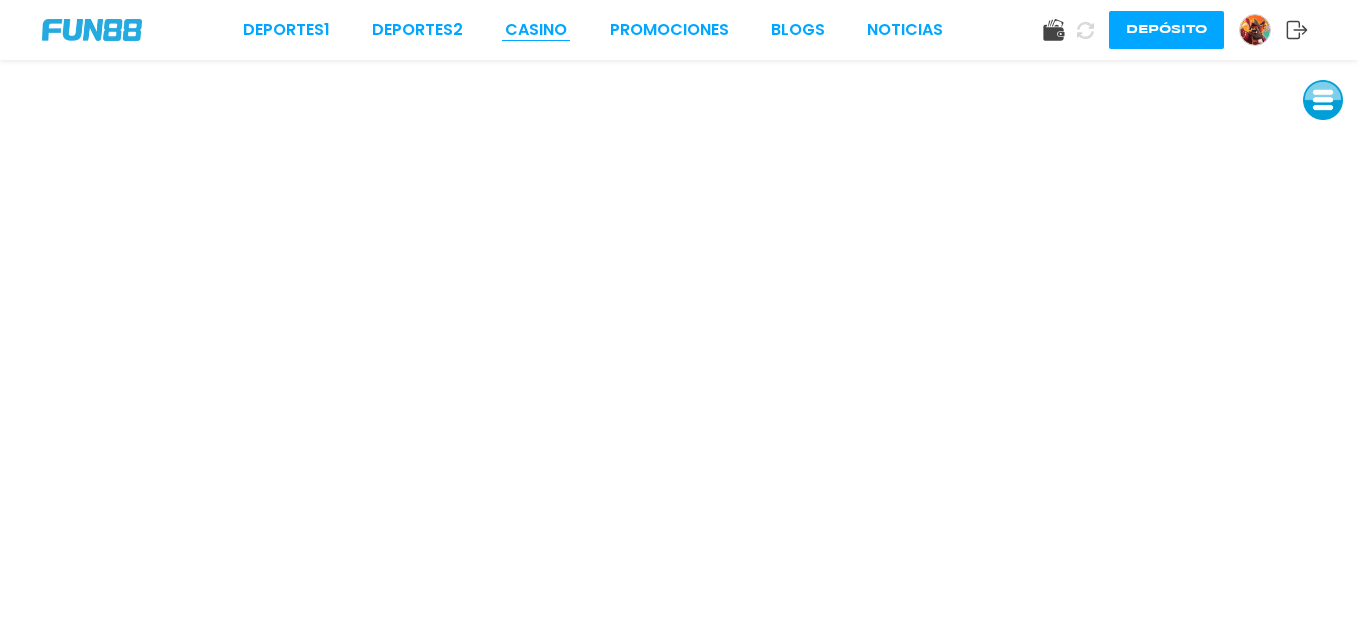 click on "CASINO" at bounding box center (536, 30) 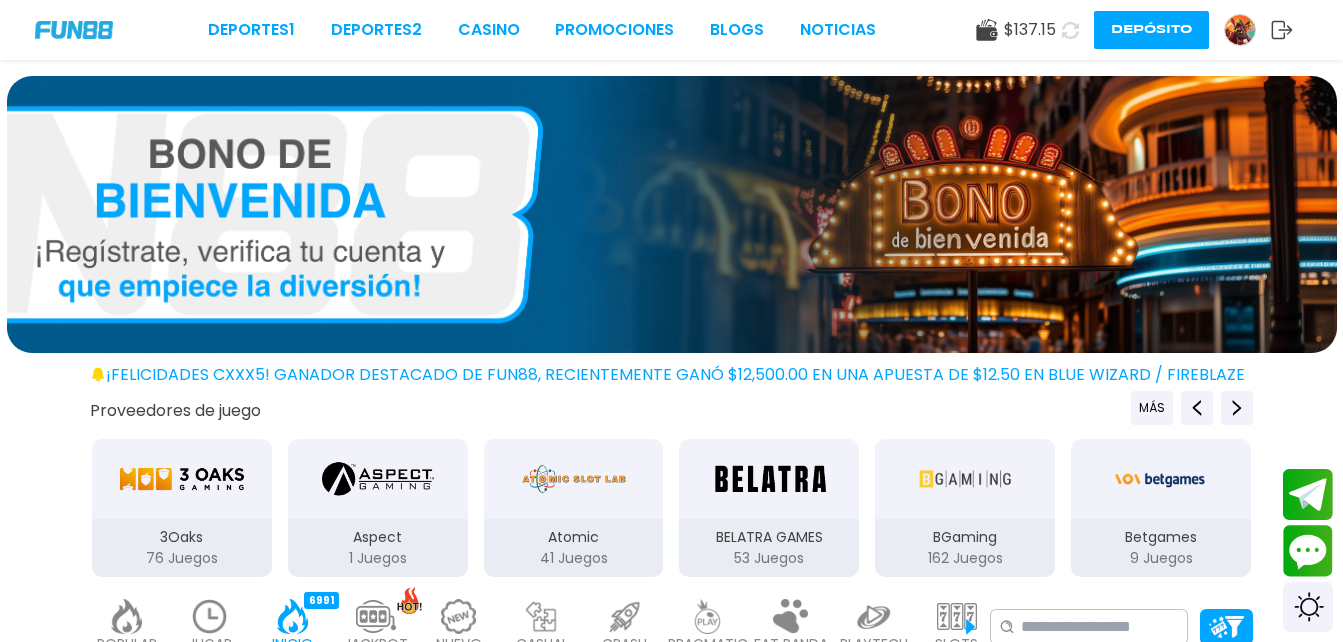 scroll, scrollTop: 400, scrollLeft: 0, axis: vertical 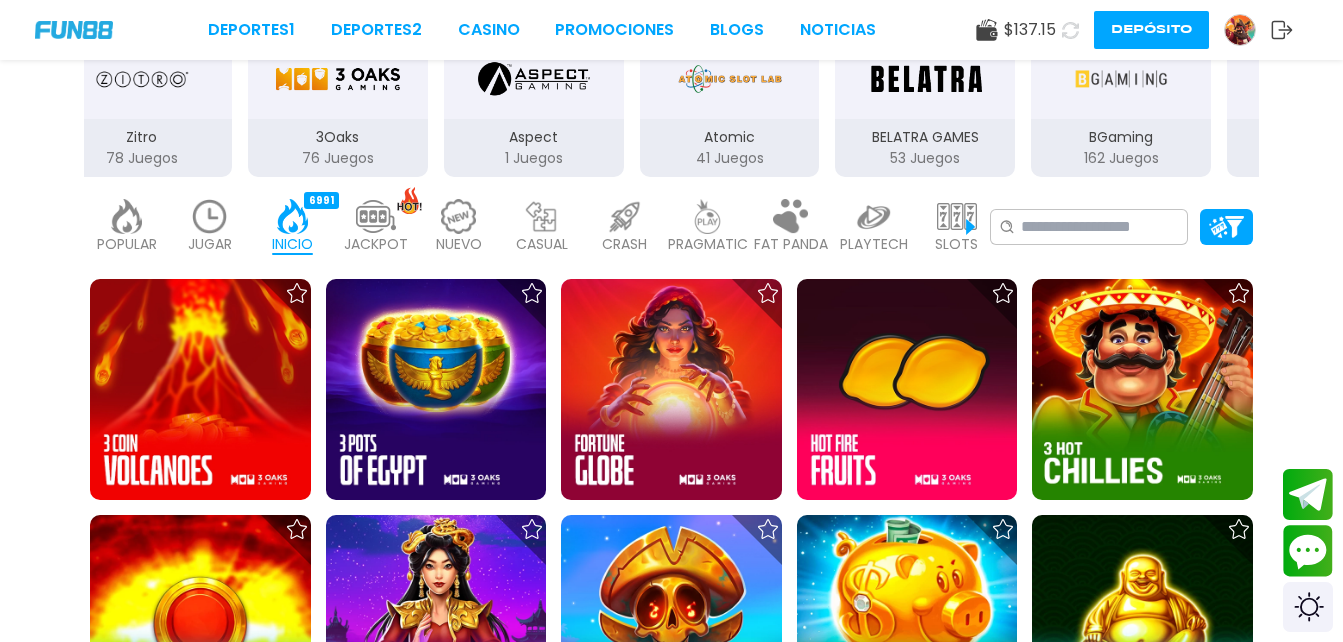 drag, startPoint x: 528, startPoint y: 108, endPoint x: 1096, endPoint y: 147, distance: 569.33734 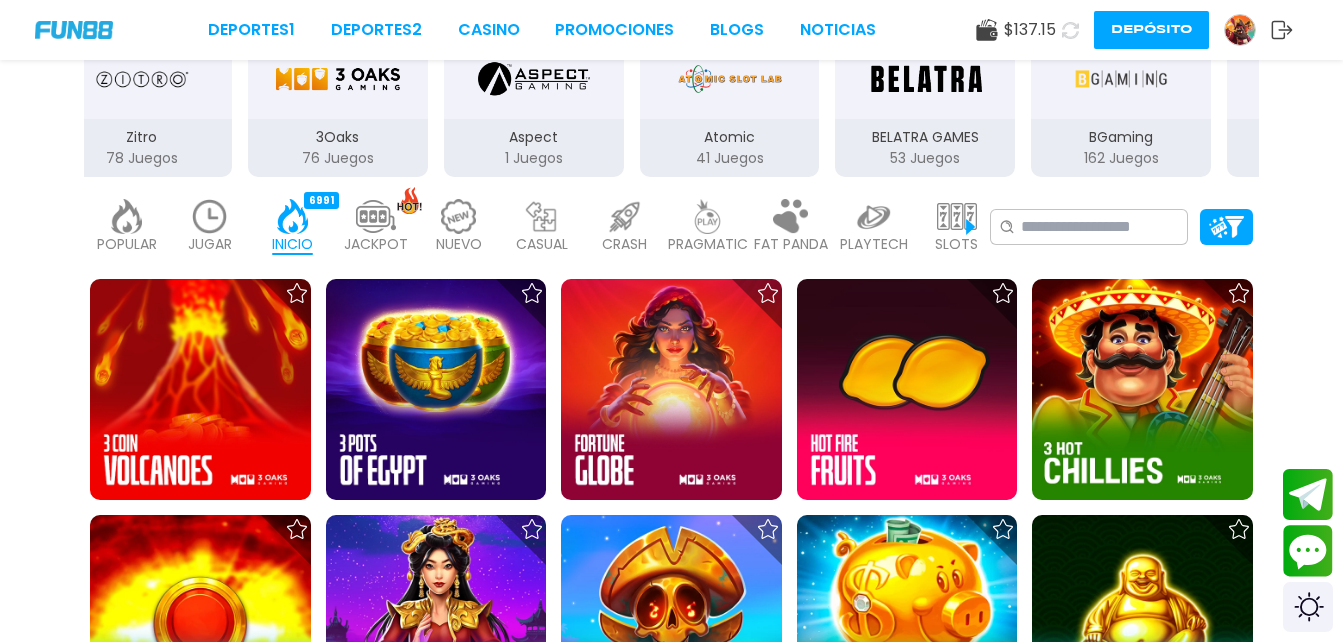 click on "Atomic 41   Juegos" at bounding box center [730, 108] 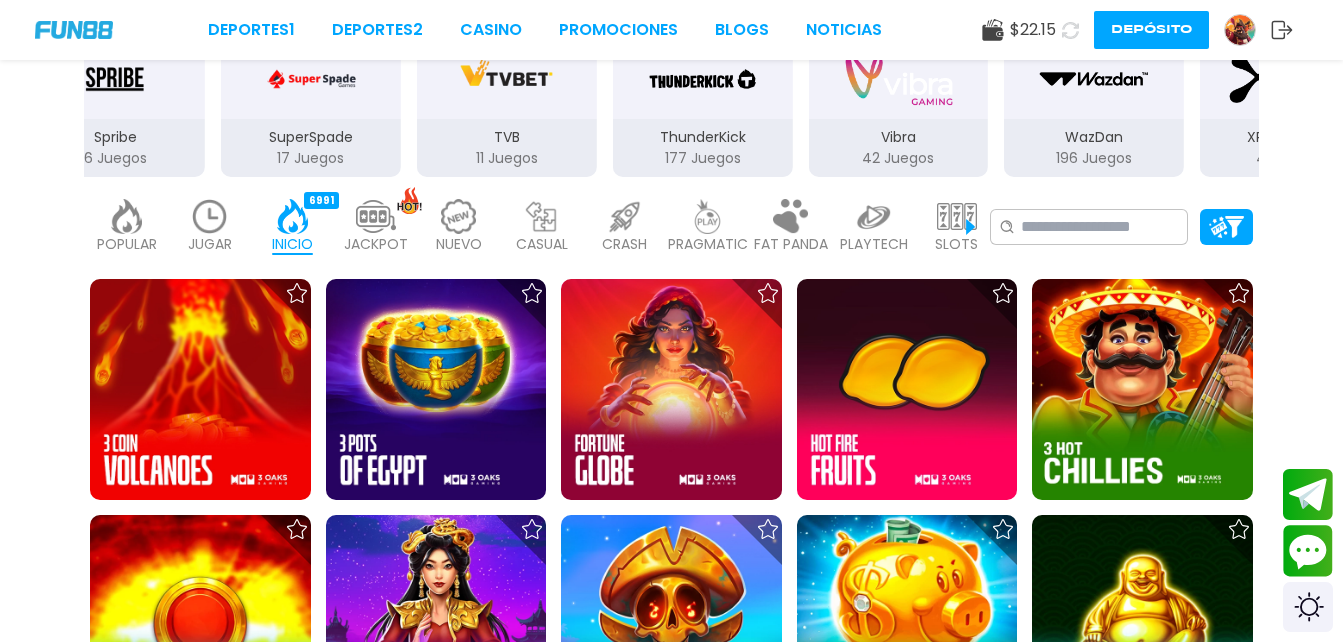 drag, startPoint x: 252, startPoint y: 143, endPoint x: 673, endPoint y: 146, distance: 421.01068 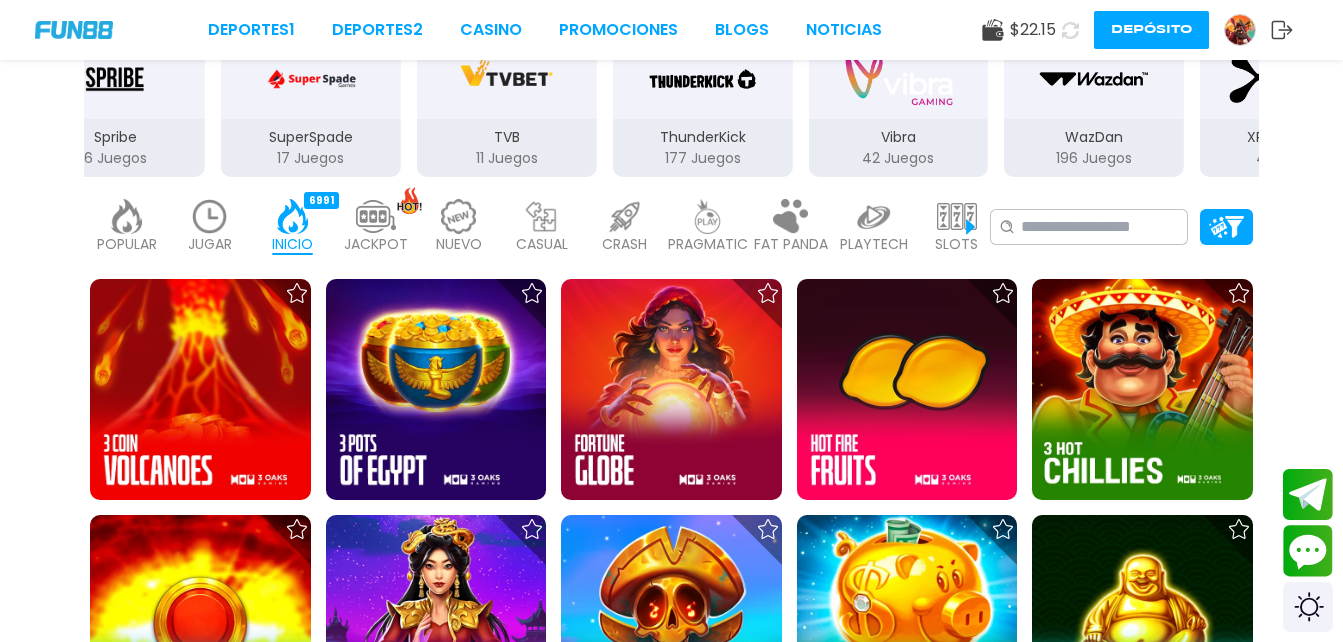 click on "TVB" at bounding box center (507, 137) 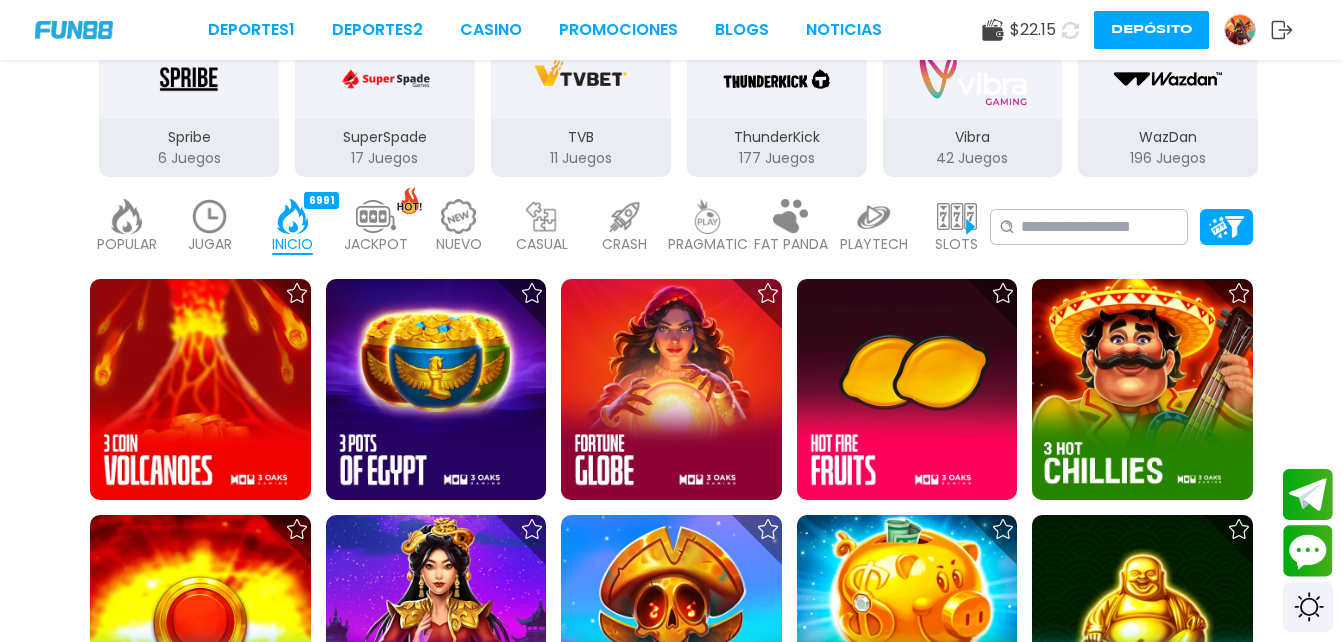 drag, startPoint x: 408, startPoint y: 119, endPoint x: 693, endPoint y: 119, distance: 285 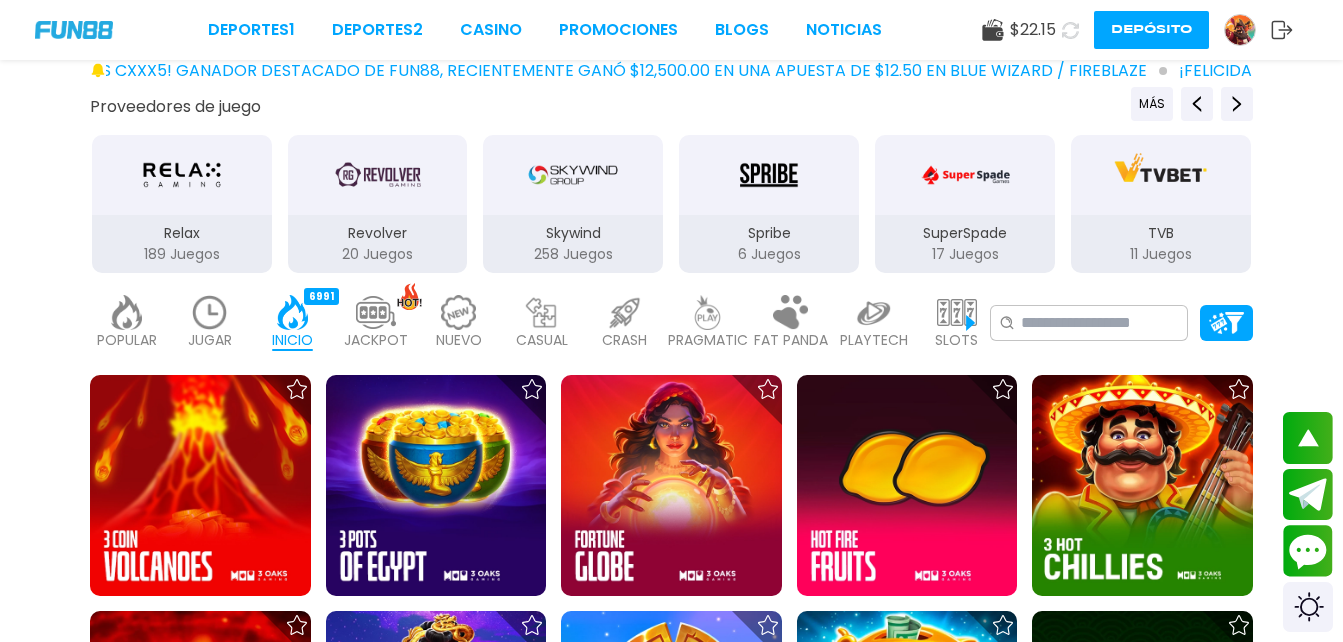 scroll, scrollTop: 200, scrollLeft: 0, axis: vertical 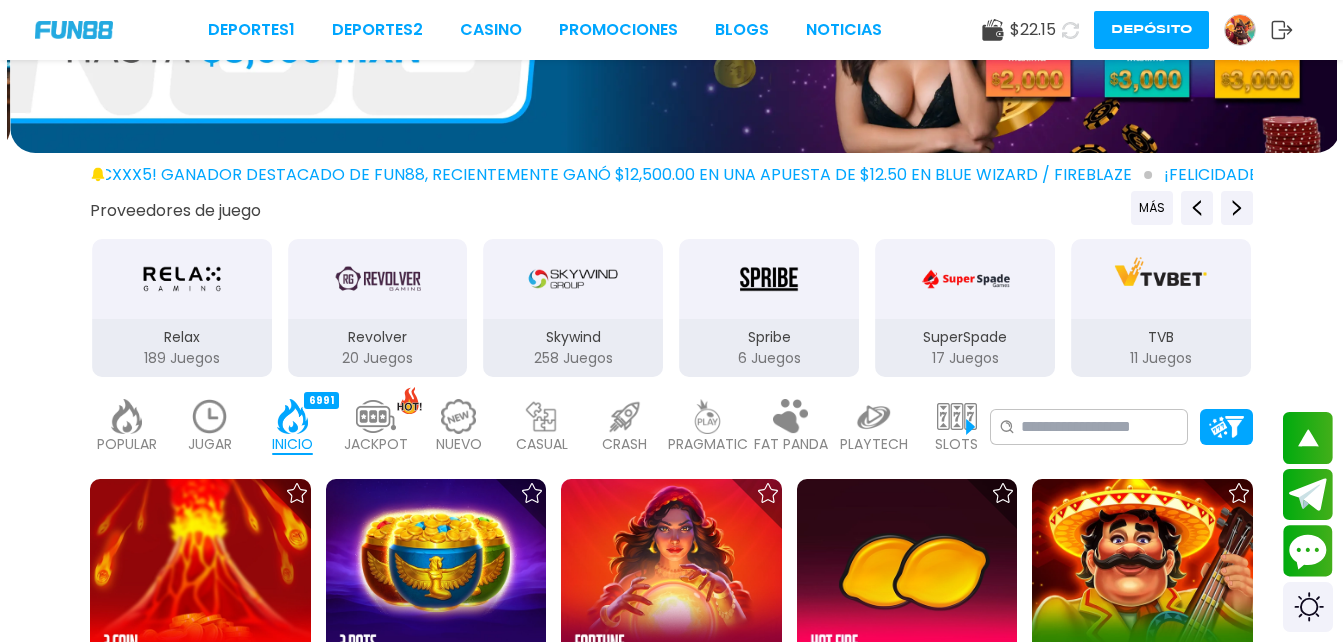 drag, startPoint x: 438, startPoint y: 298, endPoint x: 776, endPoint y: 298, distance: 338 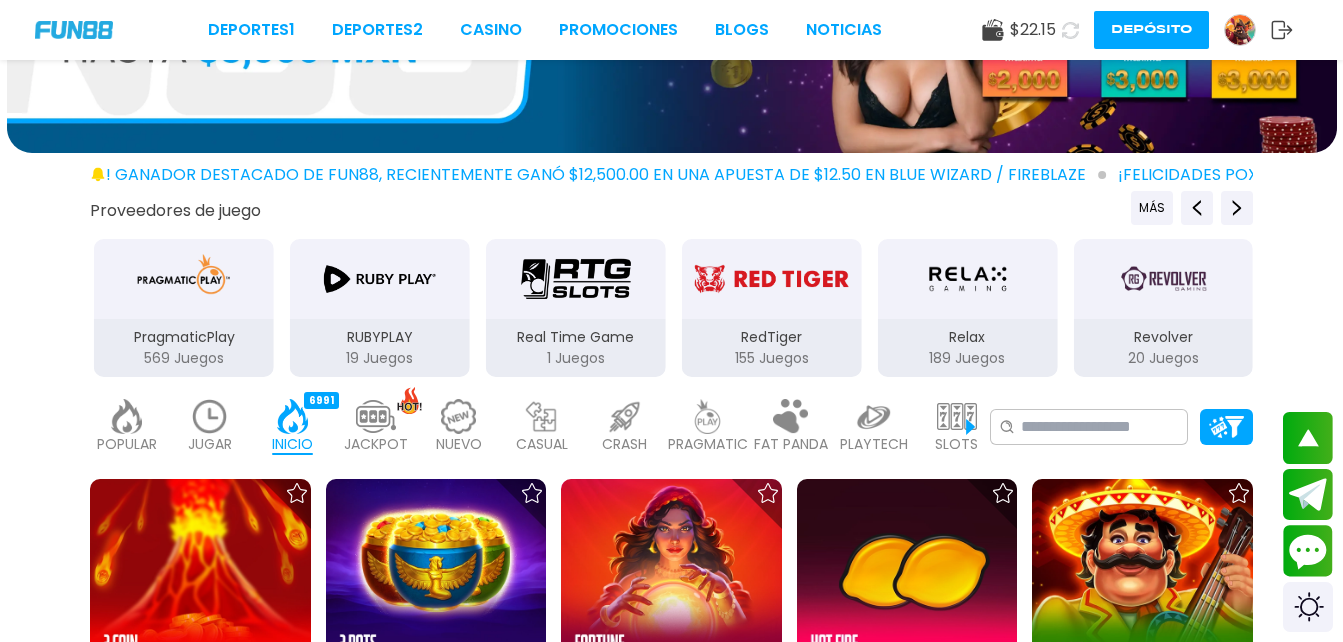 drag, startPoint x: 419, startPoint y: 302, endPoint x: 849, endPoint y: 299, distance: 430.01047 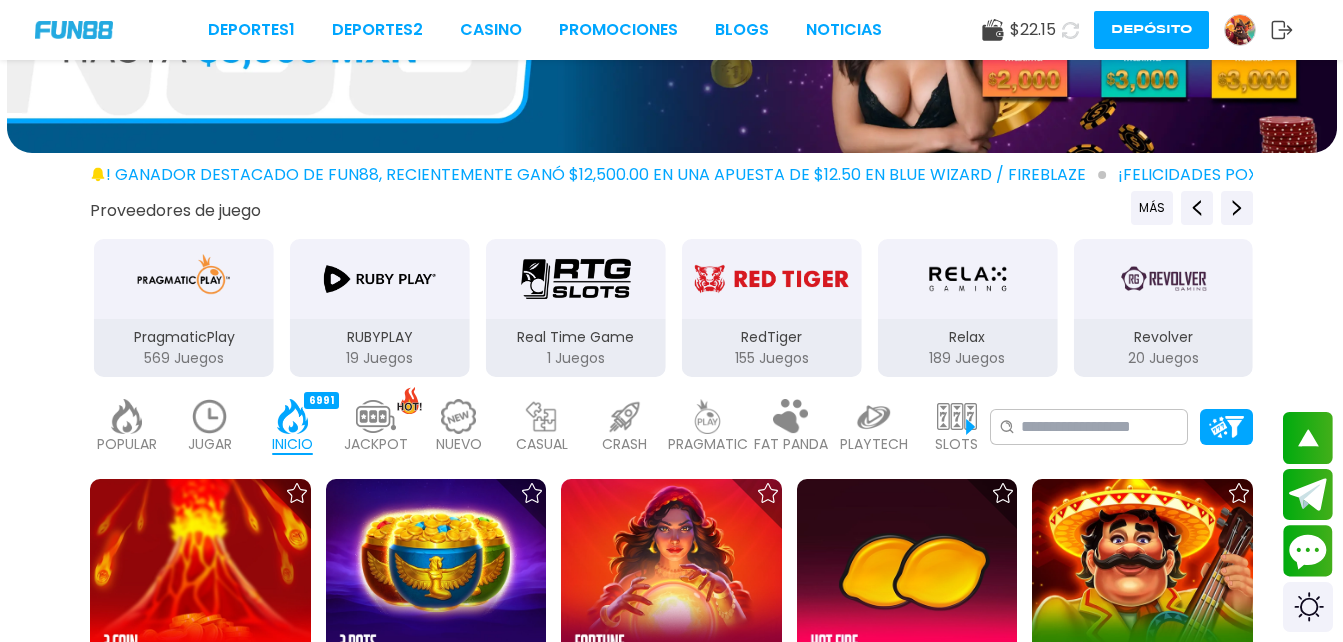 click on "RUBYPLAY 19   Juegos" at bounding box center (380, 308) 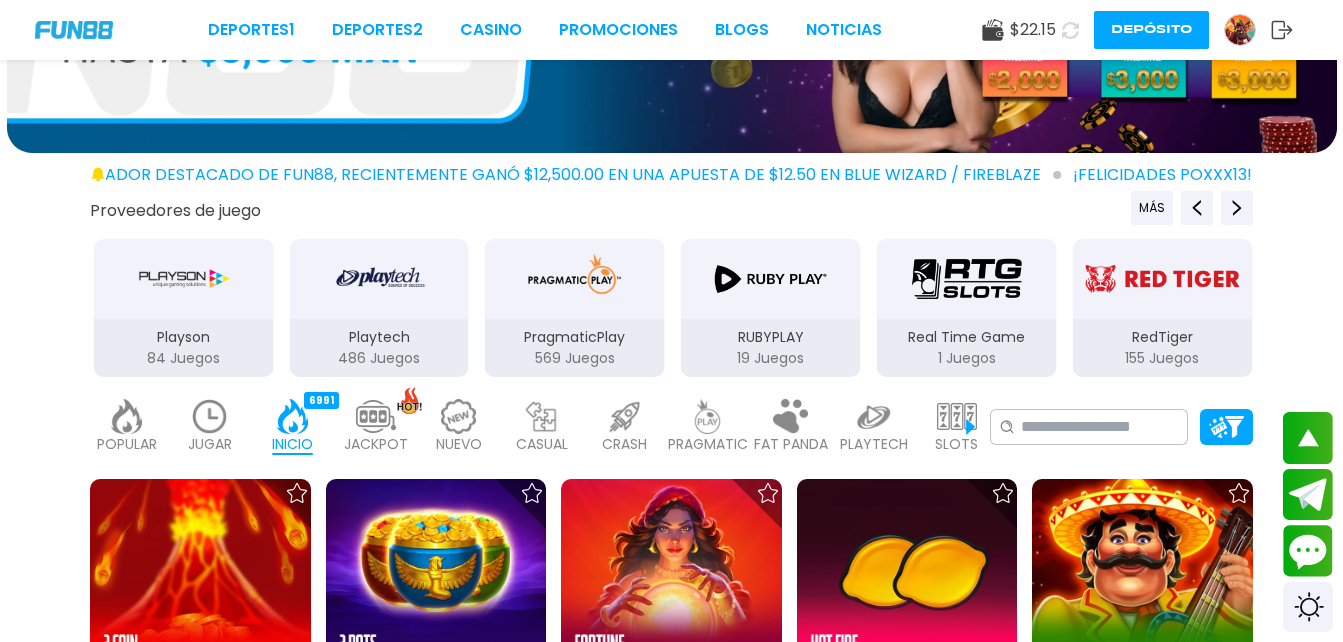 click at bounding box center (575, 279) 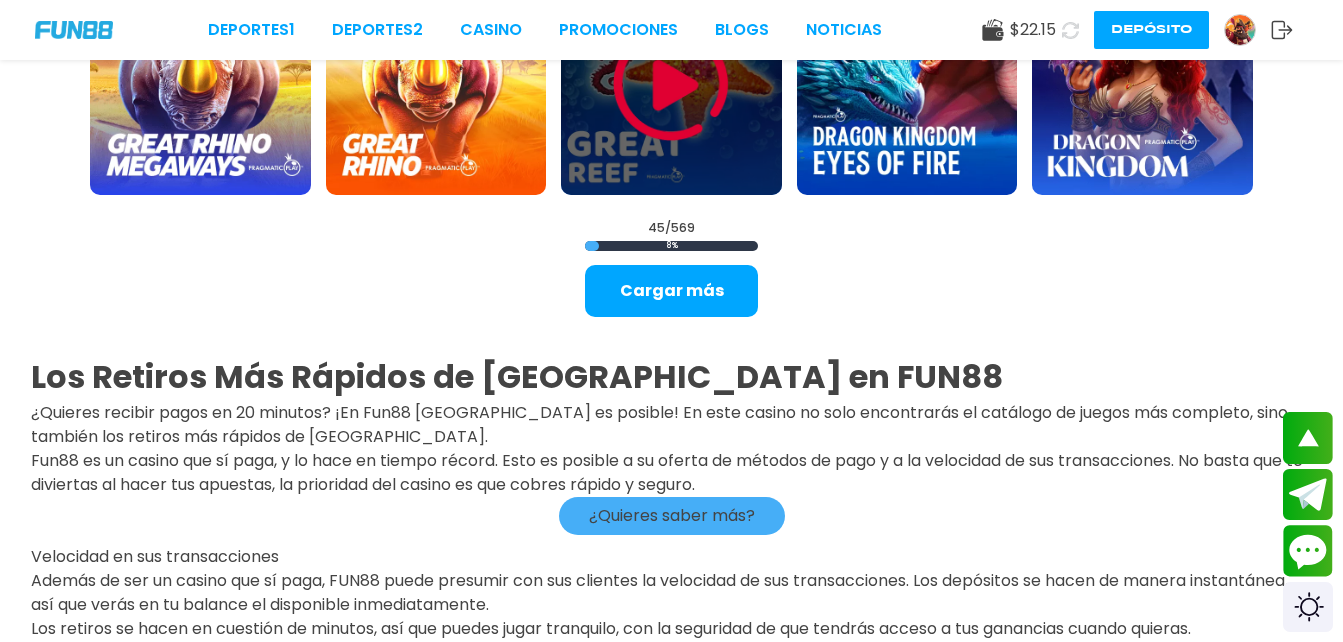 scroll, scrollTop: 2600, scrollLeft: 0, axis: vertical 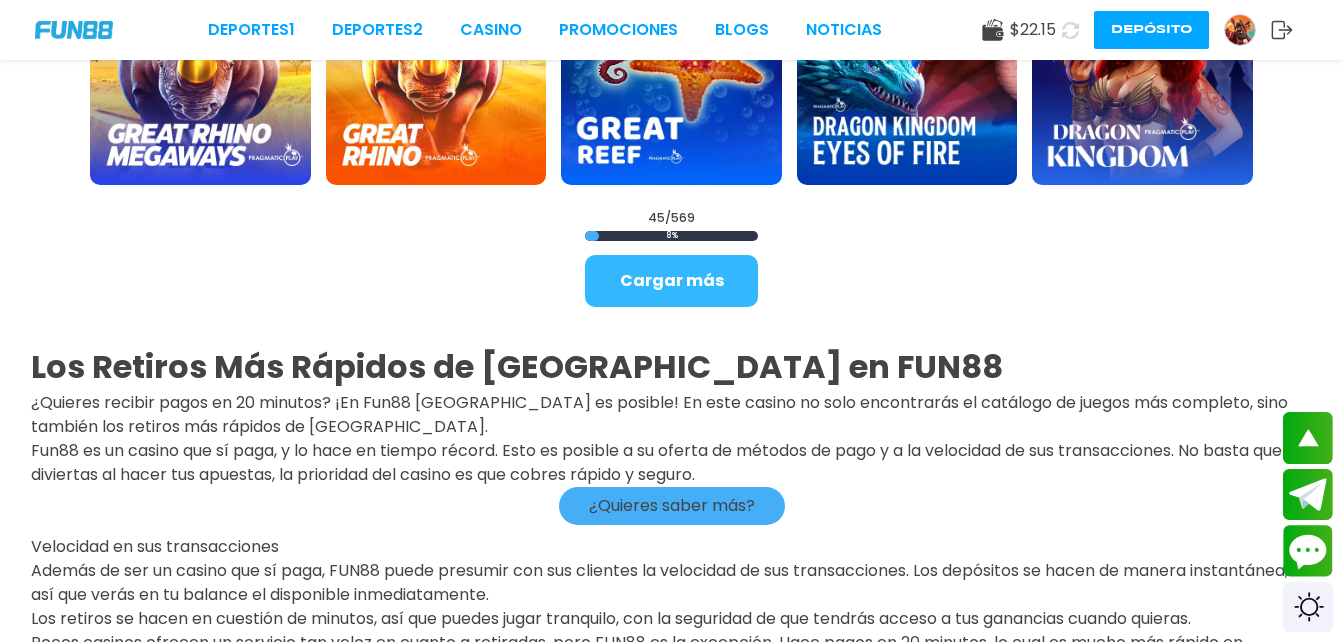 click on "Cargar más" at bounding box center [671, 281] 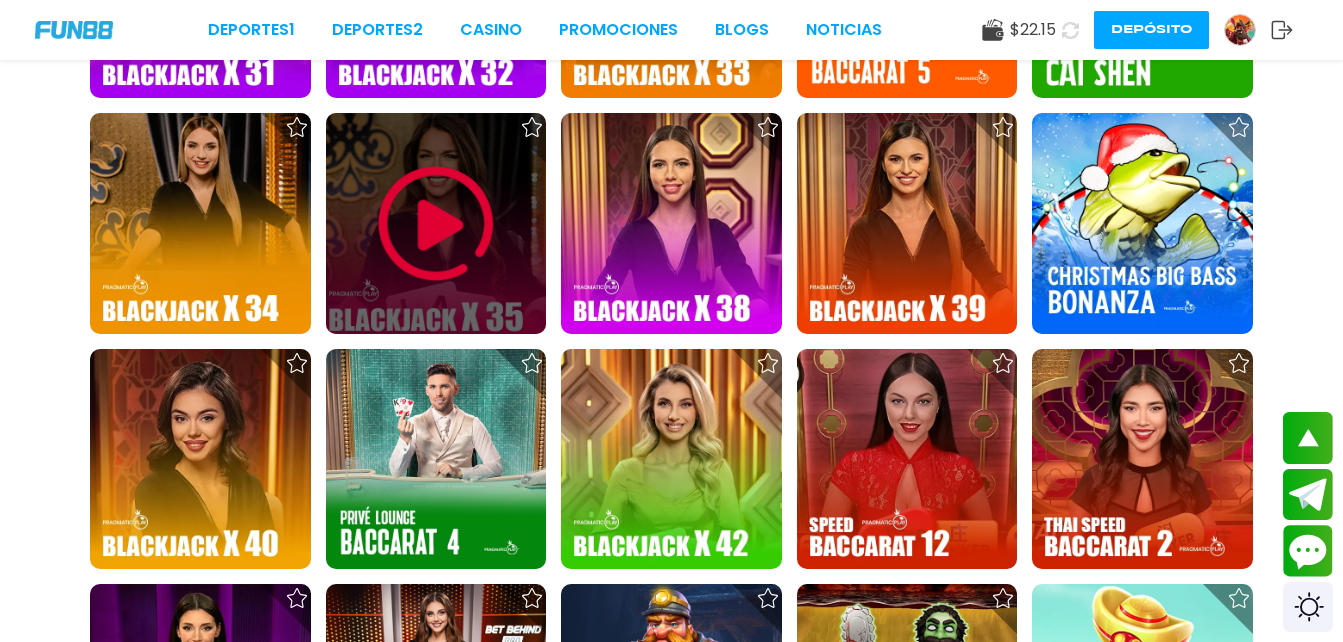 scroll, scrollTop: 4600, scrollLeft: 0, axis: vertical 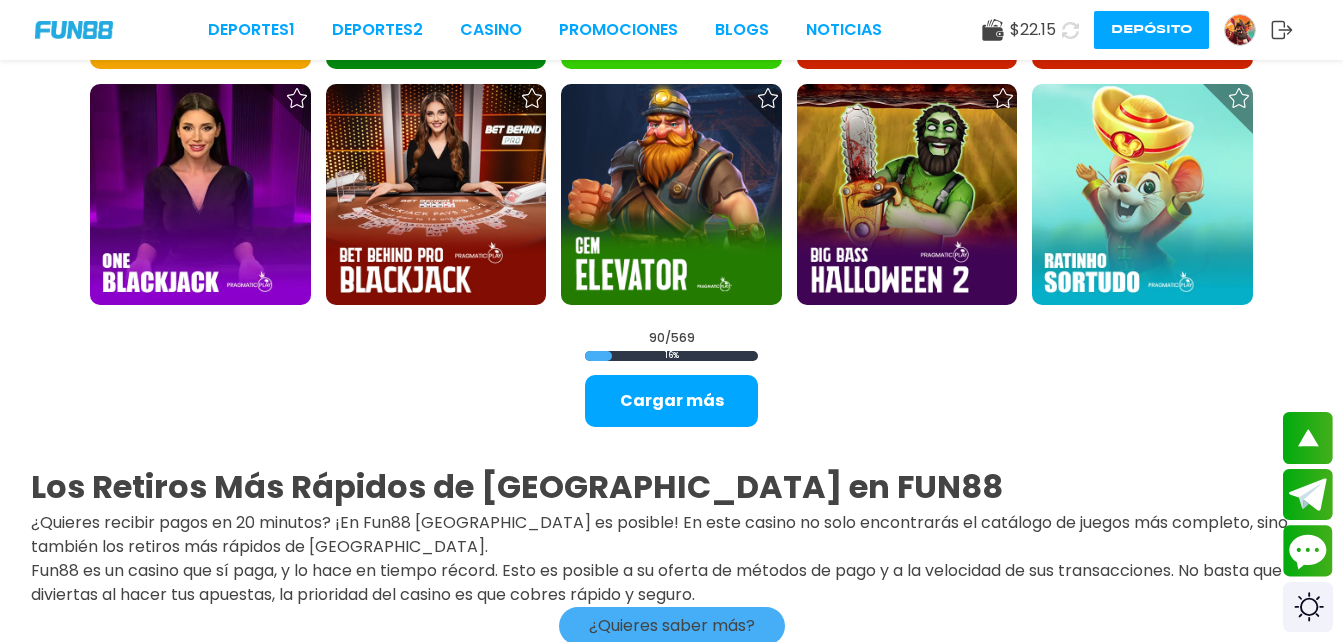 click on "¡FELICIDADES cxxx5! GANADOR DESTACADO DE FUN88, RECIENTEMENTE GANÓ $12,500.00 EN UNA APUESTA DE $12.50 EN Blue Wizard / FIREBLAZE ¡FELICIDADES poxxx13! GANADOR DESTACADO DE FUN88, RECIENTEMENTE GANÓ $8,600.00 EN UNA APUESTA DE $100.00 EN Mega Fire Blaze: 3 Wizards ¡FELICIDADES jxxx2! GANADOR DESTACADO DE FUN88, RECIENTEMENTE GANÓ $5,215.00 EN UNA APUESTA DE $87.500 EN Blue Wizard / FIREBLAZE Proveedores de juego MÁS 3Oaks 76   Juegos Aspect 1   Juegos Atomic 41   Juegos BELATRA GAMES 53   Juegos BGaming 162   Juegos Betgames 9   Juegos BluePrint 106   Juegos Booming Games 109   Juegos Caleta 114   Juegos [PERSON_NAME] 211   Juegos Endorphina 168   Juegos Everymatrix 130   Juegos Evolution 339   Juegos Expanse 47   Juegos Ezugi 95   Juegos FC 45   Juegos GameArt 87   Juegos Games Global 79   Juegos GamoMat 192   Juegos Habanero 207   Juegos Hacksaw 458   Juegos IMoon 3   Juegos InBet 434   Juegos IndigoMagic 53   Juegos JiLi 168   Juegos Kalamba 111   Juegos Kiron 27   Juegos MICRO GAMING 326   Juegos MPlay" at bounding box center (671, -1370) 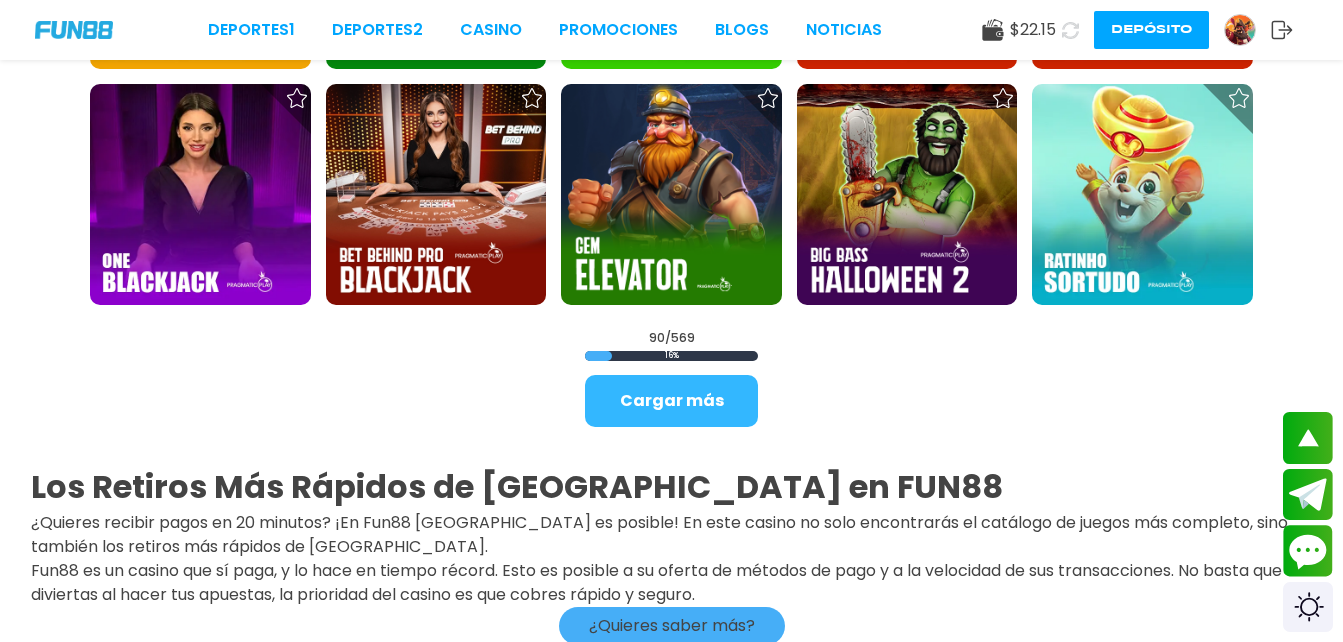click on "Cargar más" at bounding box center (671, 401) 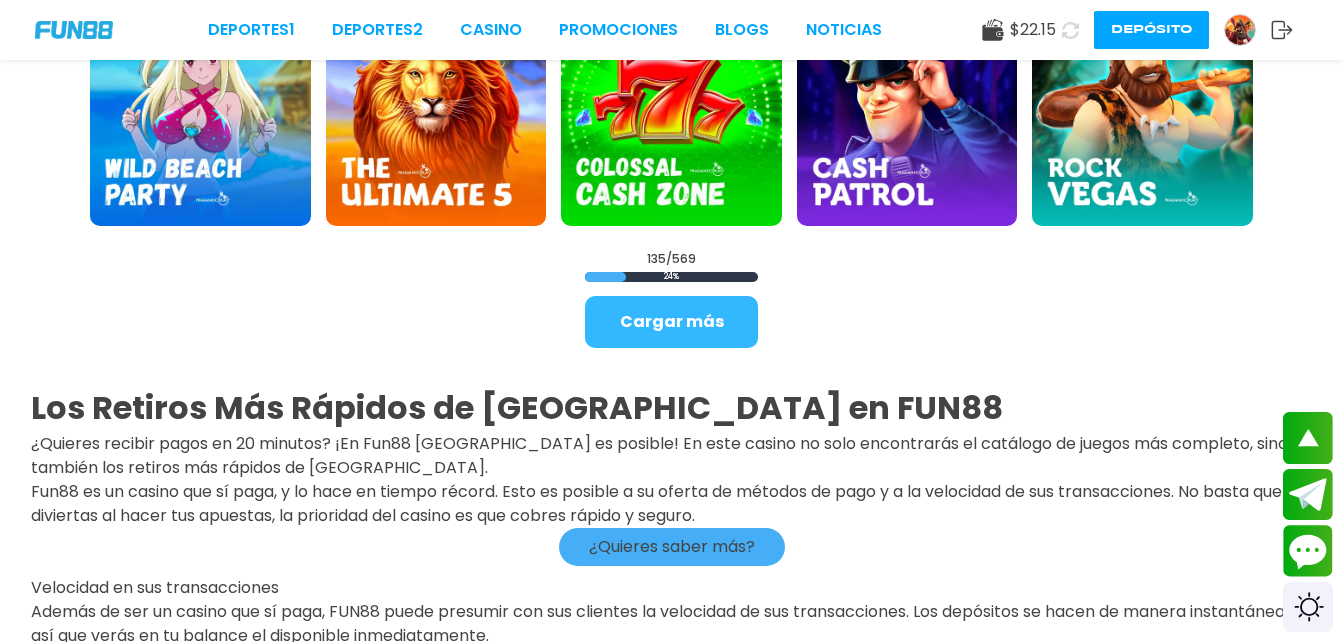 click on "Cargar más" at bounding box center (671, 322) 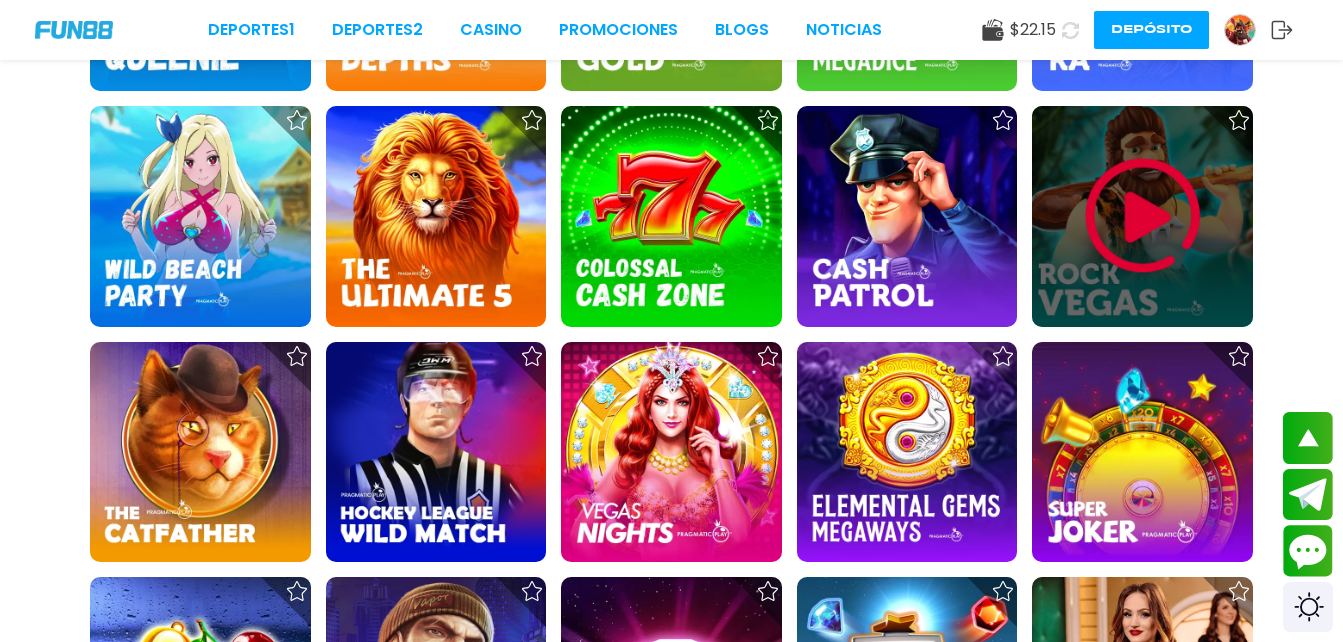 scroll, scrollTop: 6700, scrollLeft: 0, axis: vertical 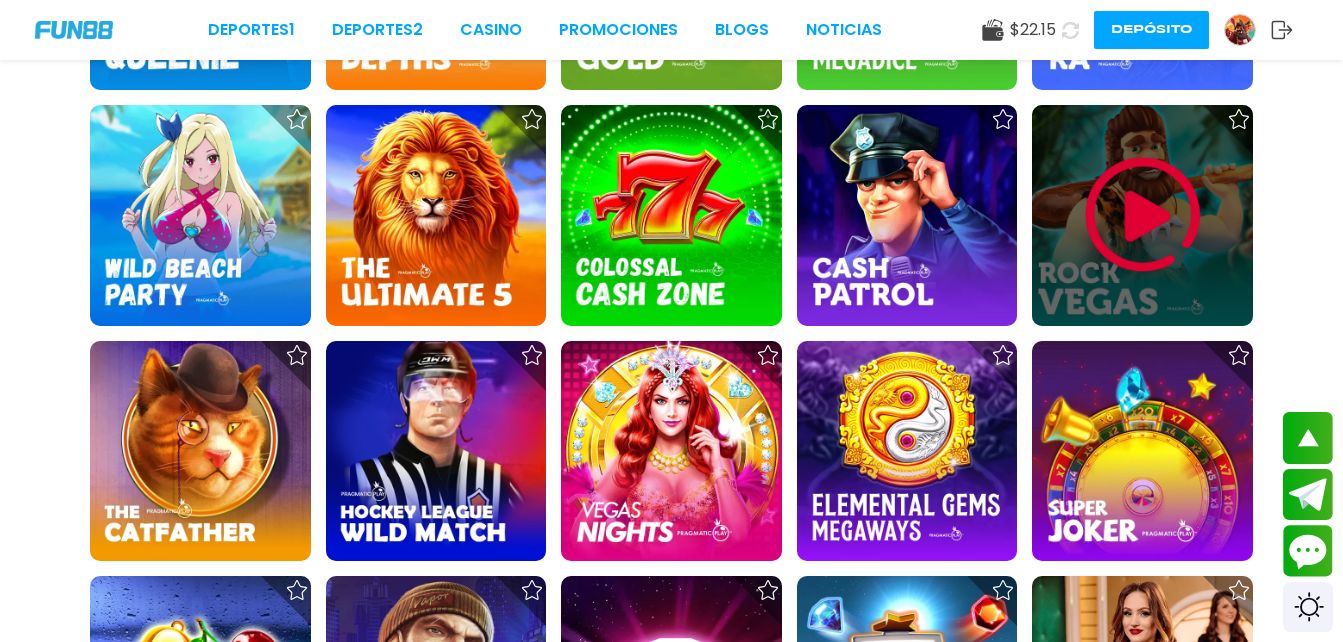 click at bounding box center [1143, 215] 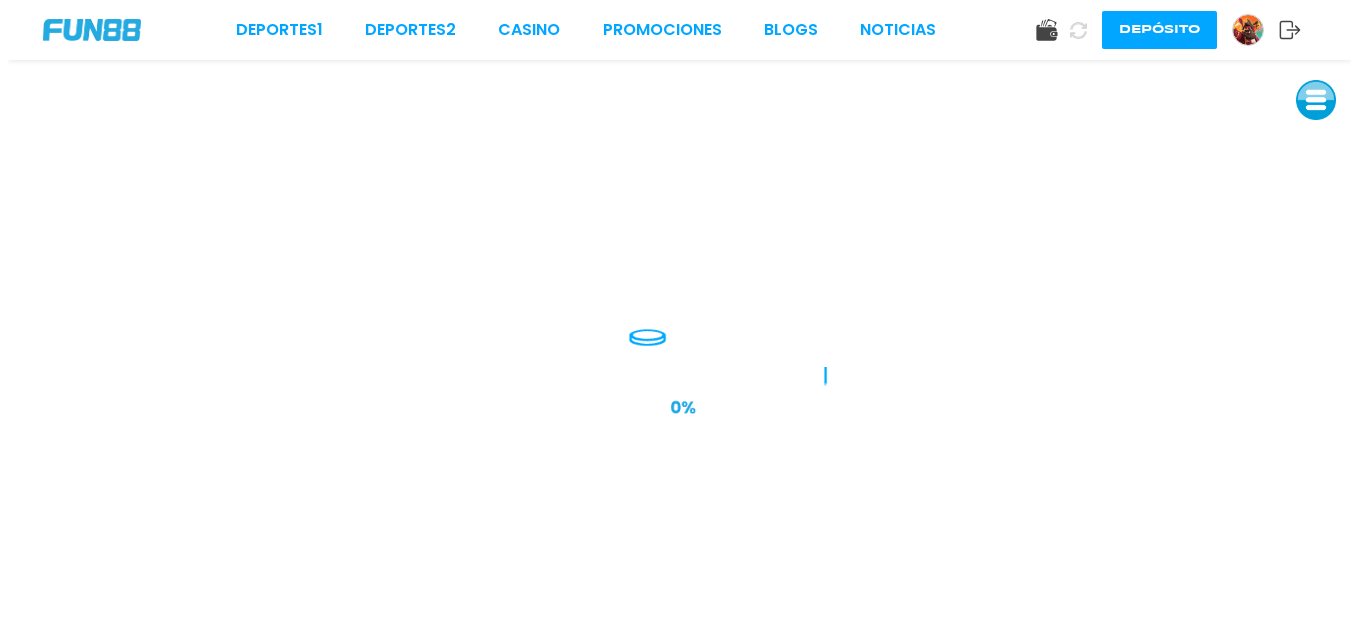 scroll, scrollTop: 0, scrollLeft: 0, axis: both 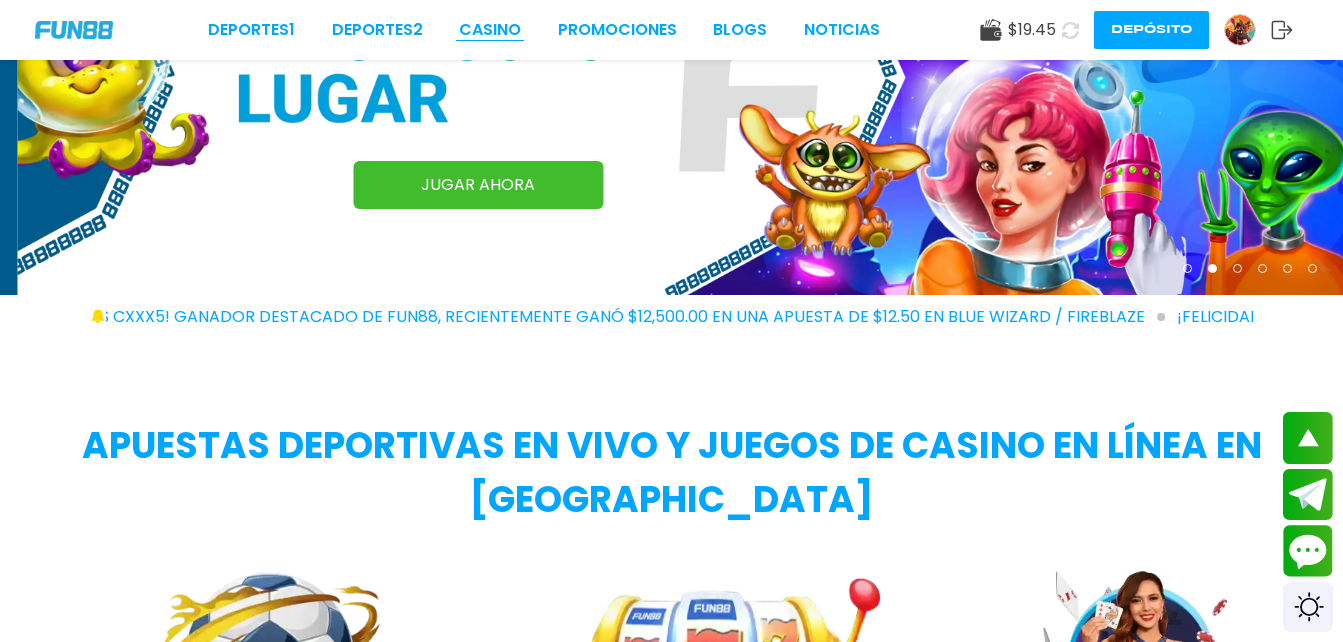 click on "CASINO" at bounding box center (490, 30) 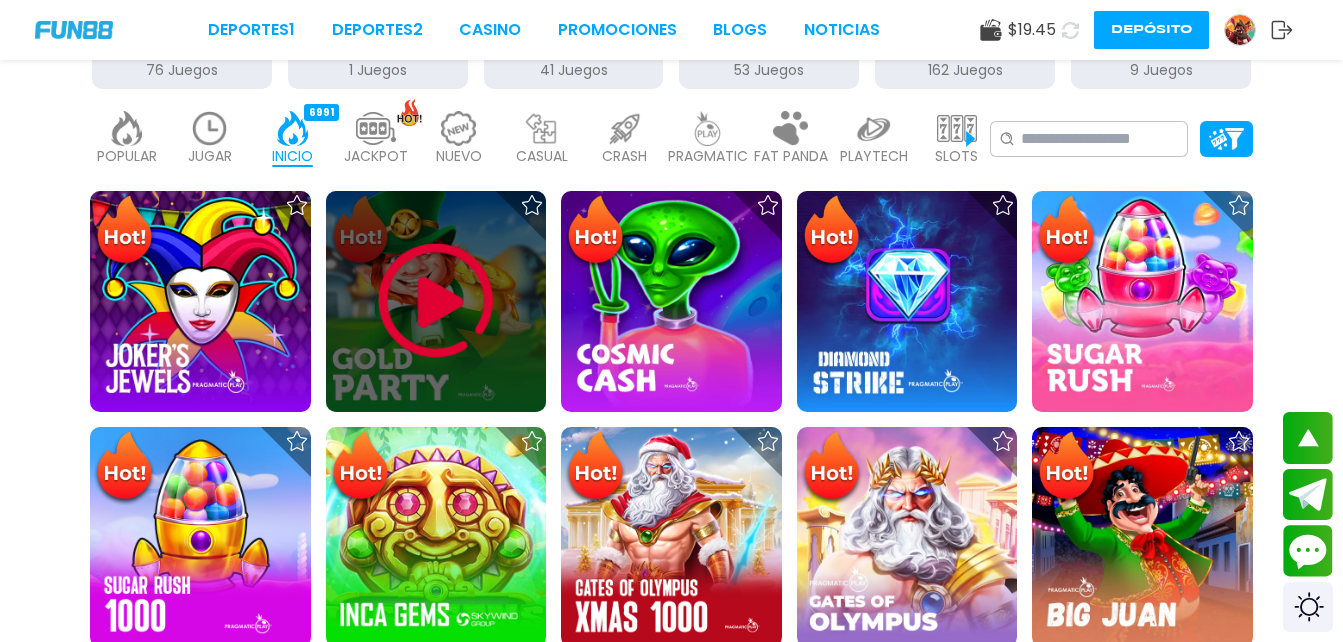 scroll, scrollTop: 300, scrollLeft: 0, axis: vertical 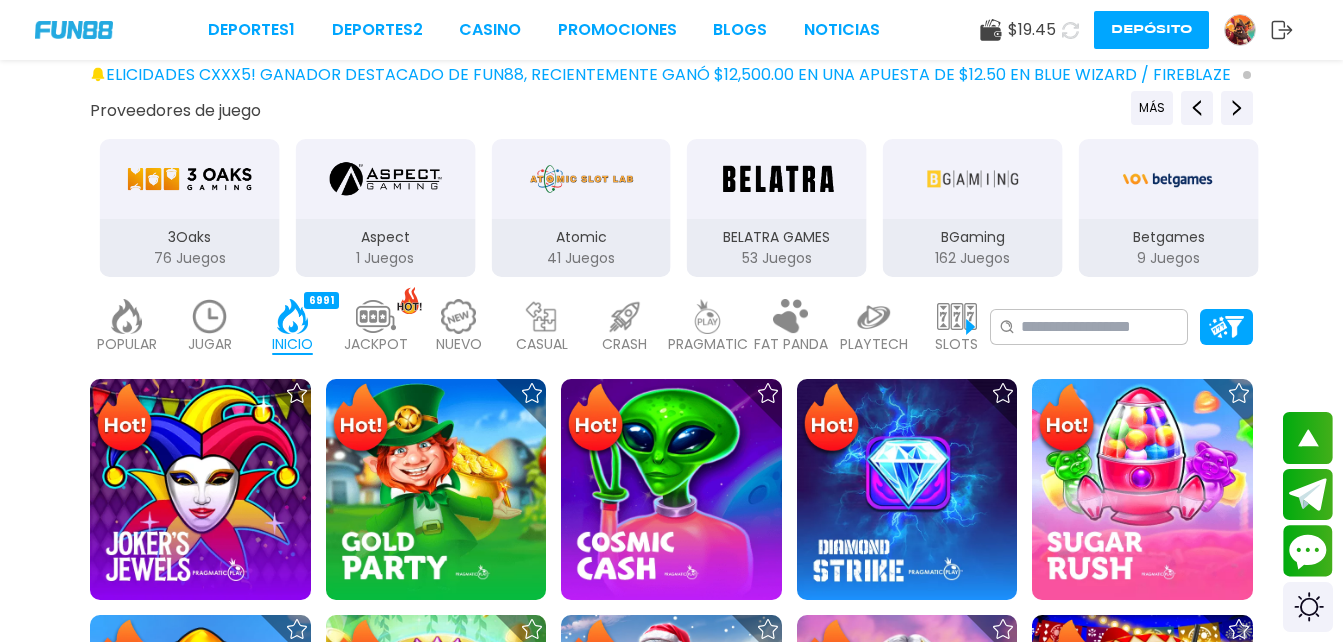 drag, startPoint x: 281, startPoint y: 217, endPoint x: 822, endPoint y: 242, distance: 541.57733 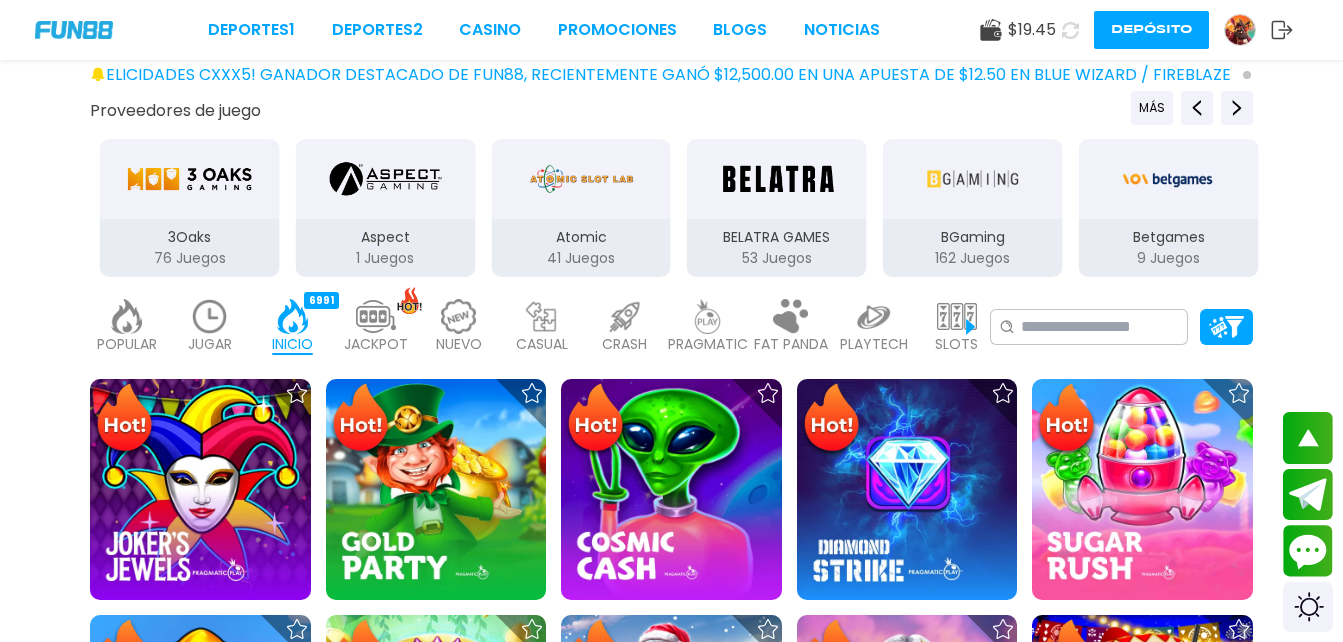 click on "Aspect 1   Juegos" at bounding box center (385, 208) 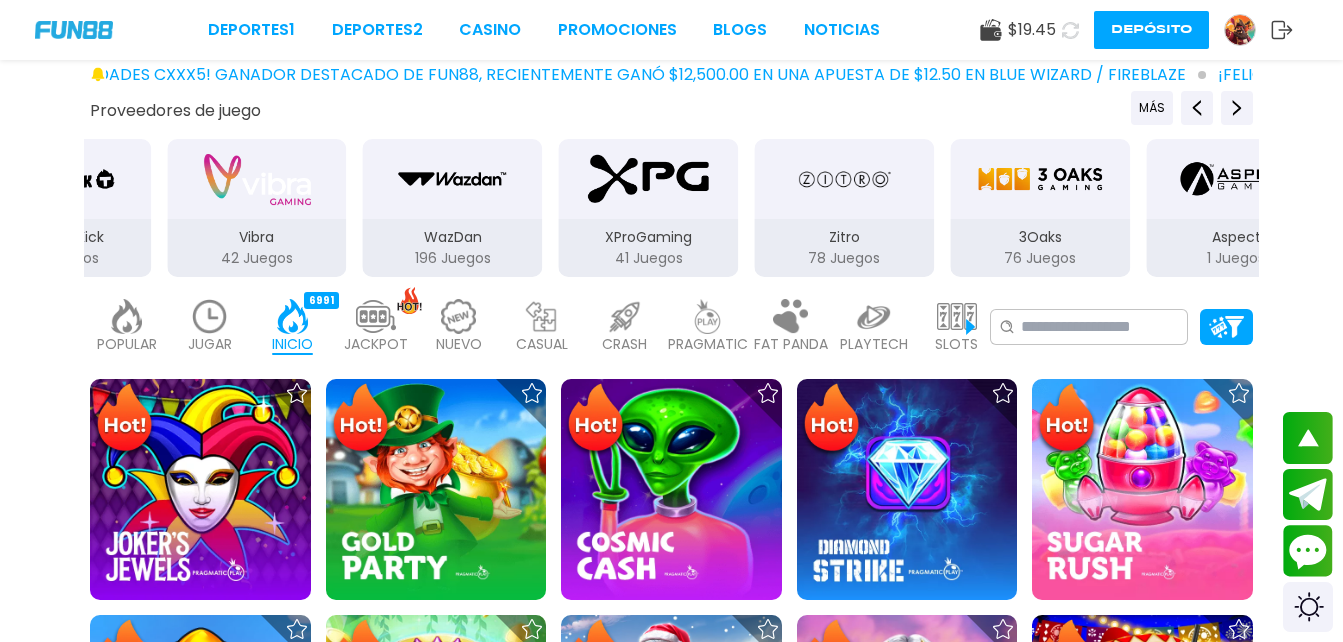 drag, startPoint x: 361, startPoint y: 217, endPoint x: 854, endPoint y: 238, distance: 493.44705 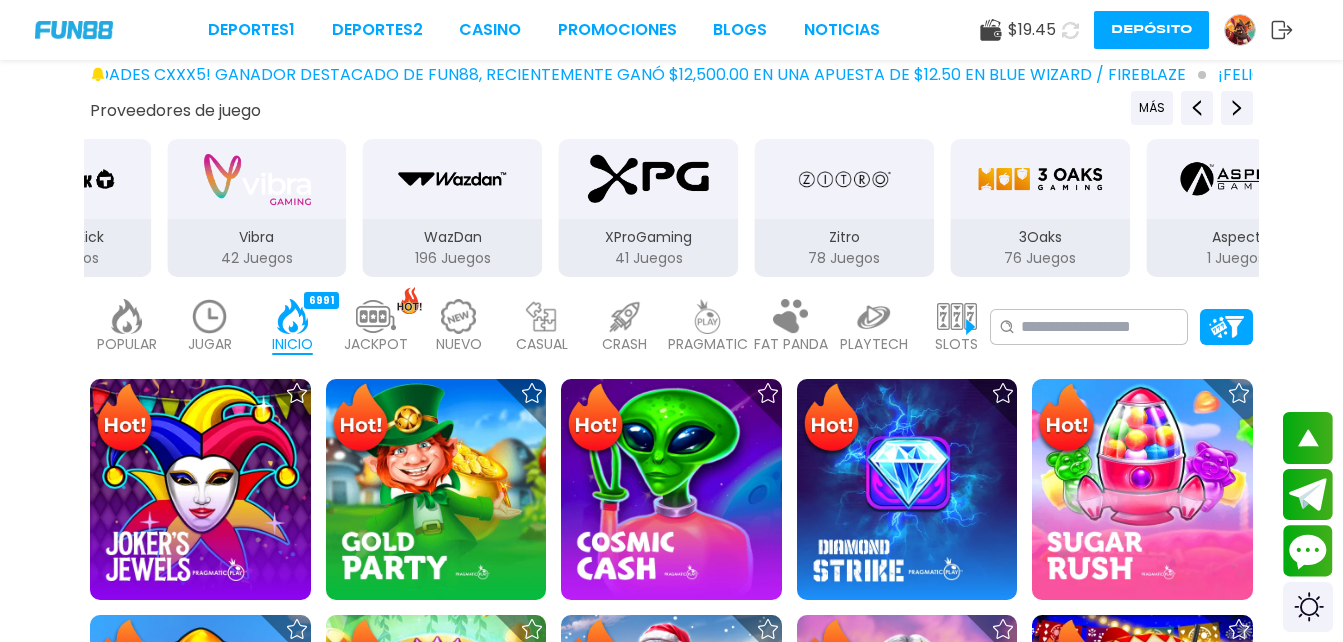 click on "3Oaks 76   Juegos Aspect 1   Juegos Atomic 41   Juegos BELATRA GAMES 53   Juegos BGaming 162   Juegos Betgames 9   Juegos BluePrint 106   Juegos Booming Games 109   Juegos Caleta 114   Juegos [PERSON_NAME] 211   Juegos Endorphina 168   Juegos Everymatrix 130   Juegos Evolution 339   Juegos Expanse 47   Juegos Ezugi 95   Juegos FC 45   Juegos GameArt 87   Juegos Games Global 79   Juegos GamoMat 192   Juegos Habanero 207   Juegos Hacksaw 458   Juegos IMoon 3   Juegos InBet 434   Juegos IndigoMagic 53   Juegos JiLi 168   Juegos Kalamba 111   Juegos Kiron 27   Juegos MICRO GAMING 326   Juegos MPlay 20   Juegos NAGA 47   Juegos Netent 93   Juegos One Touch 98   Juegos [PERSON_NAME] Gaming 20   Juegos PGSoft 155   Juegos Play'N'GO 281   Juegos PlayStar 77   Juegos Playson 84   Juegos Playtech 486   Juegos PragmaticPlay 569   Juegos RUBYPLAY 19   Juegos Real Time Game 1   Juegos RedTiger 155   Juegos Relax 189   Juegos Revolver 20   Juegos Skywind 258   Juegos Spribe 6   Juegos SuperSpade 17   Juegos TVB 11   Juegos ThunderKick" at bounding box center [-8850, 208] 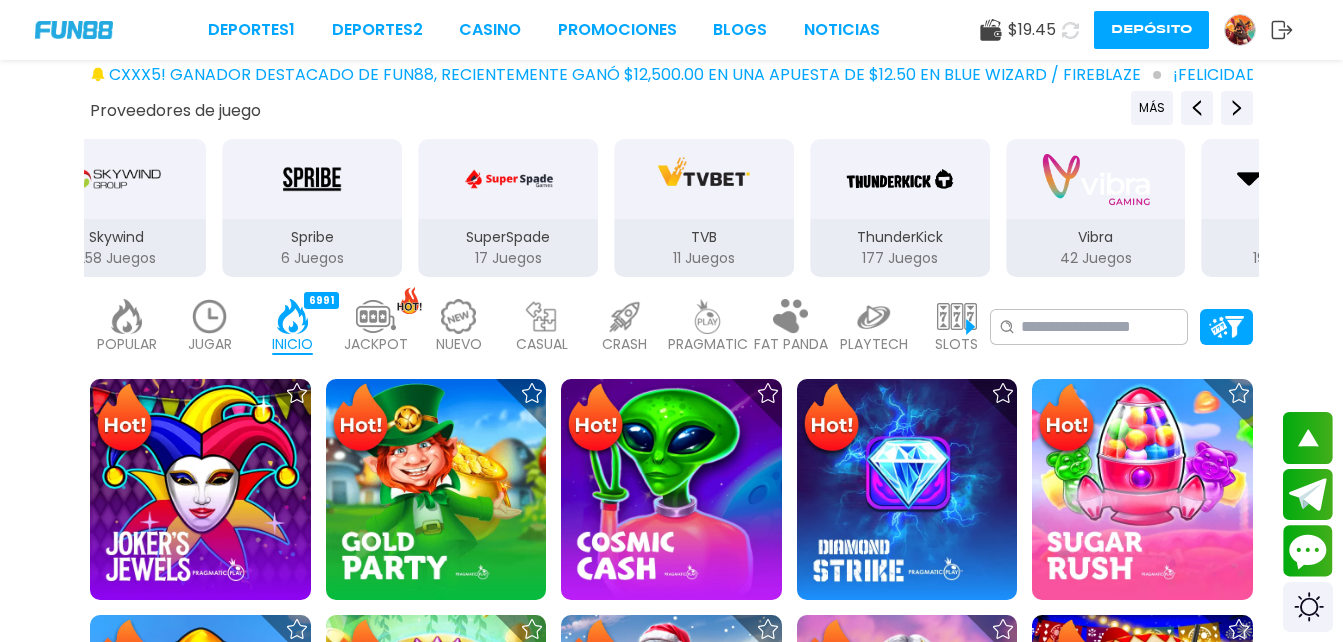 drag, startPoint x: 315, startPoint y: 238, endPoint x: 961, endPoint y: 236, distance: 646.0031 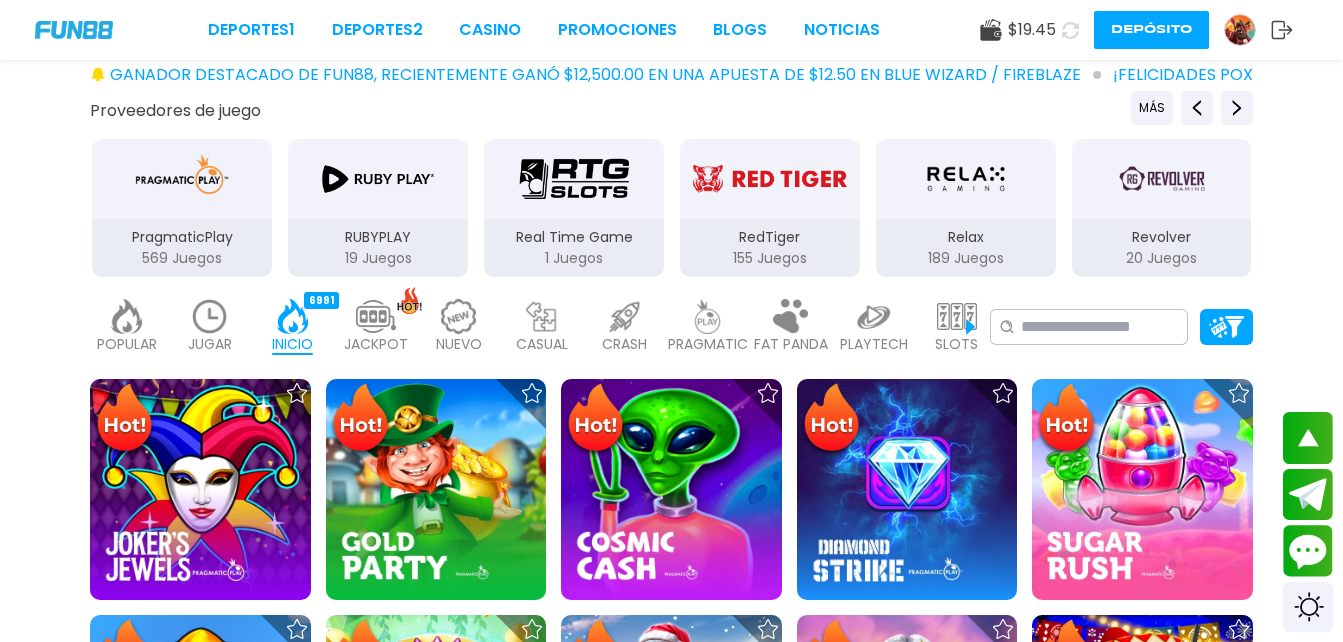 click on "PragmaticPlay" at bounding box center (182, 237) 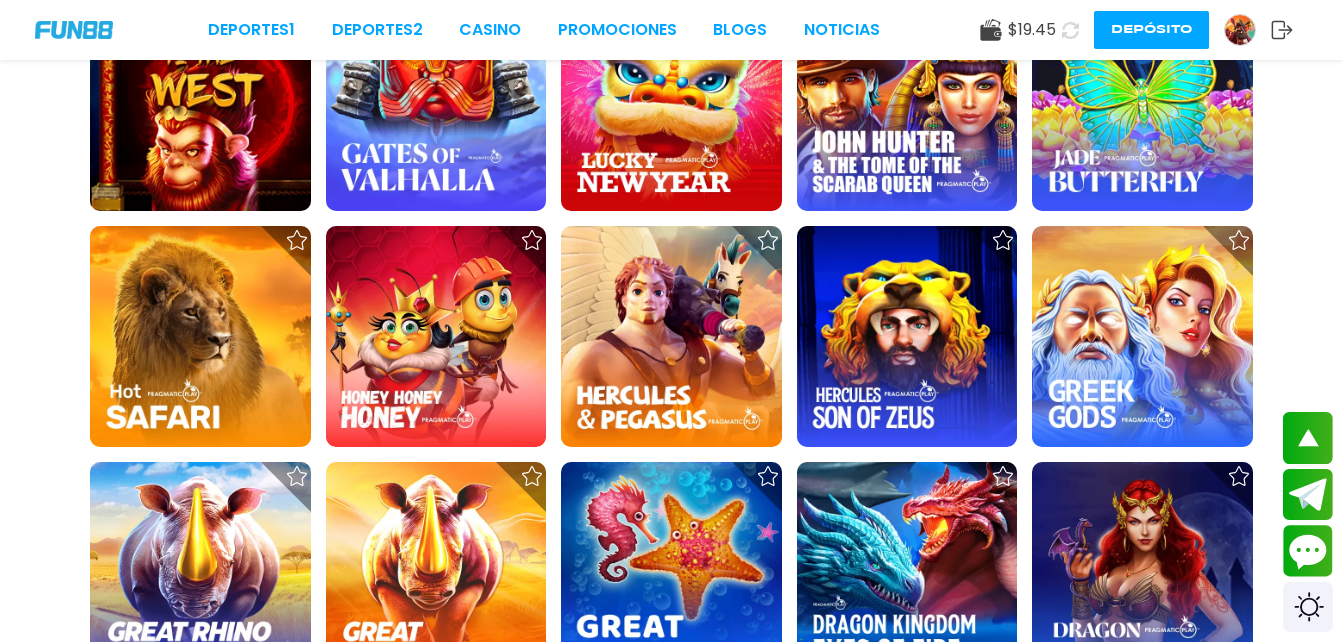 scroll, scrollTop: 2500, scrollLeft: 0, axis: vertical 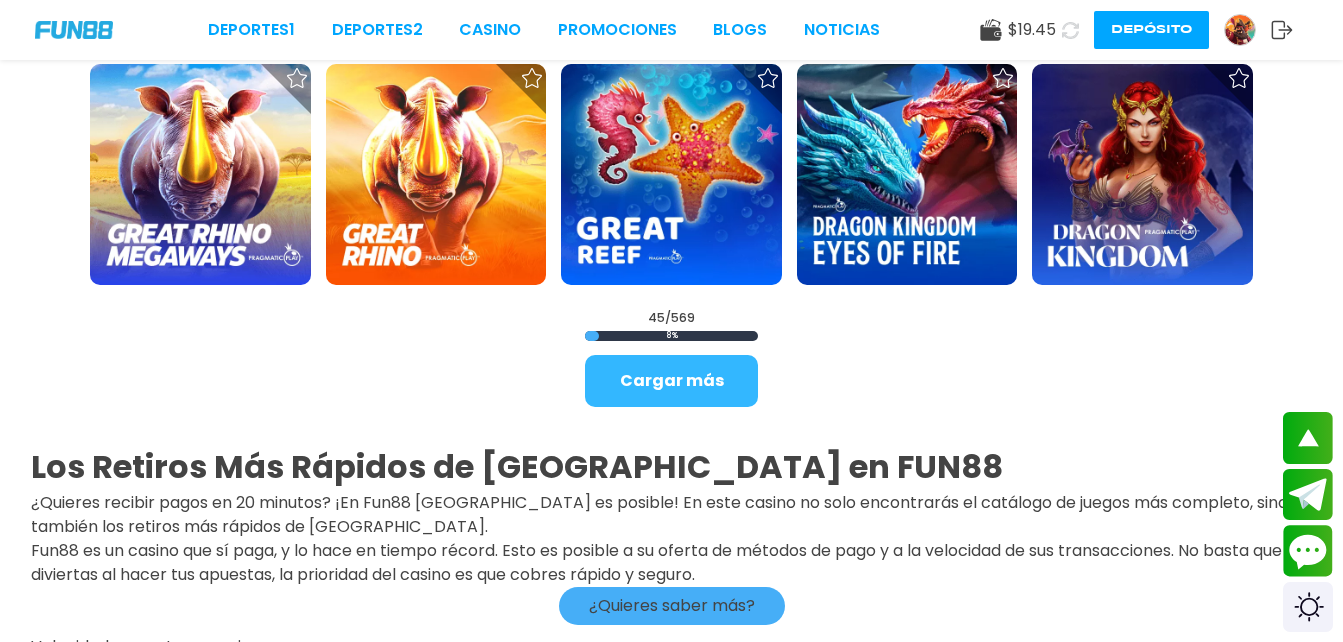 click on "Cargar más" at bounding box center (671, 381) 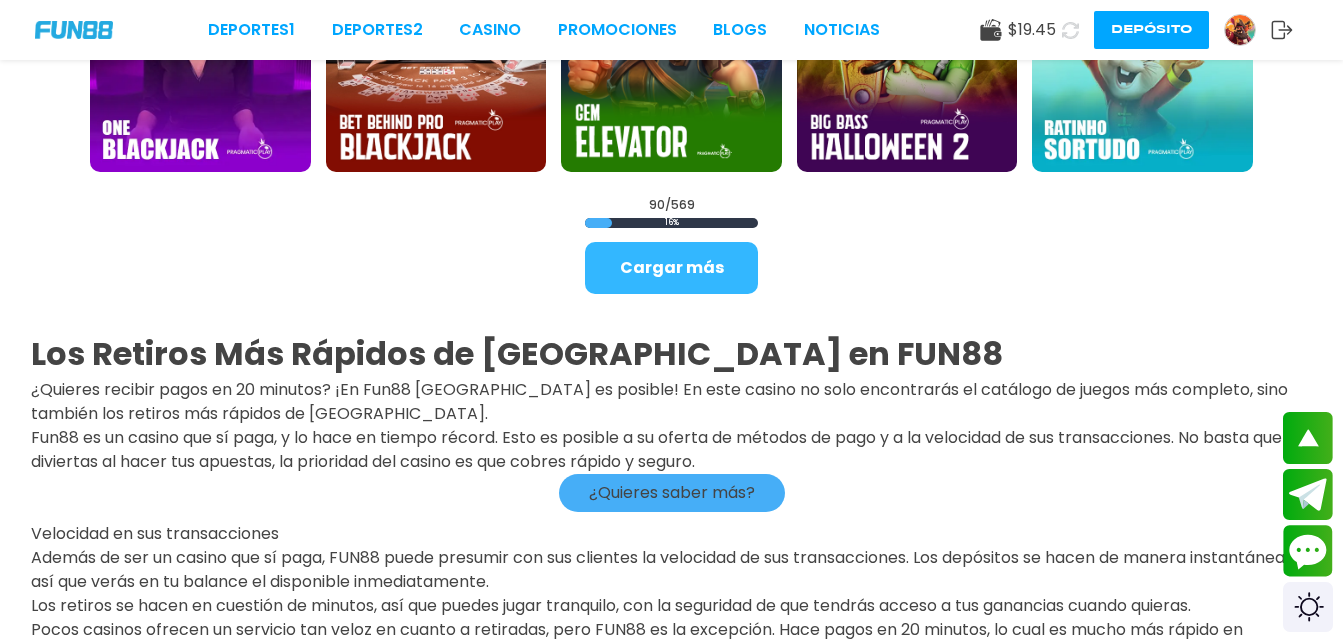scroll, scrollTop: 4600, scrollLeft: 0, axis: vertical 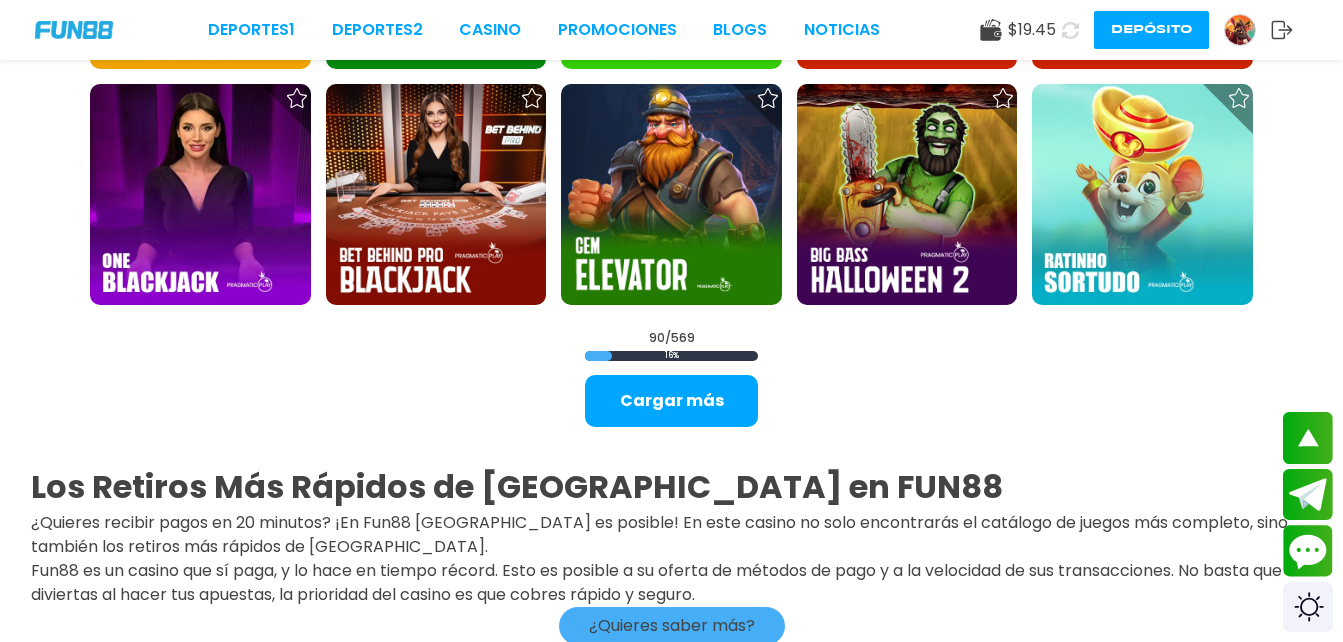 click on "90  /  569 16 % Cargar más" at bounding box center (671, 378) 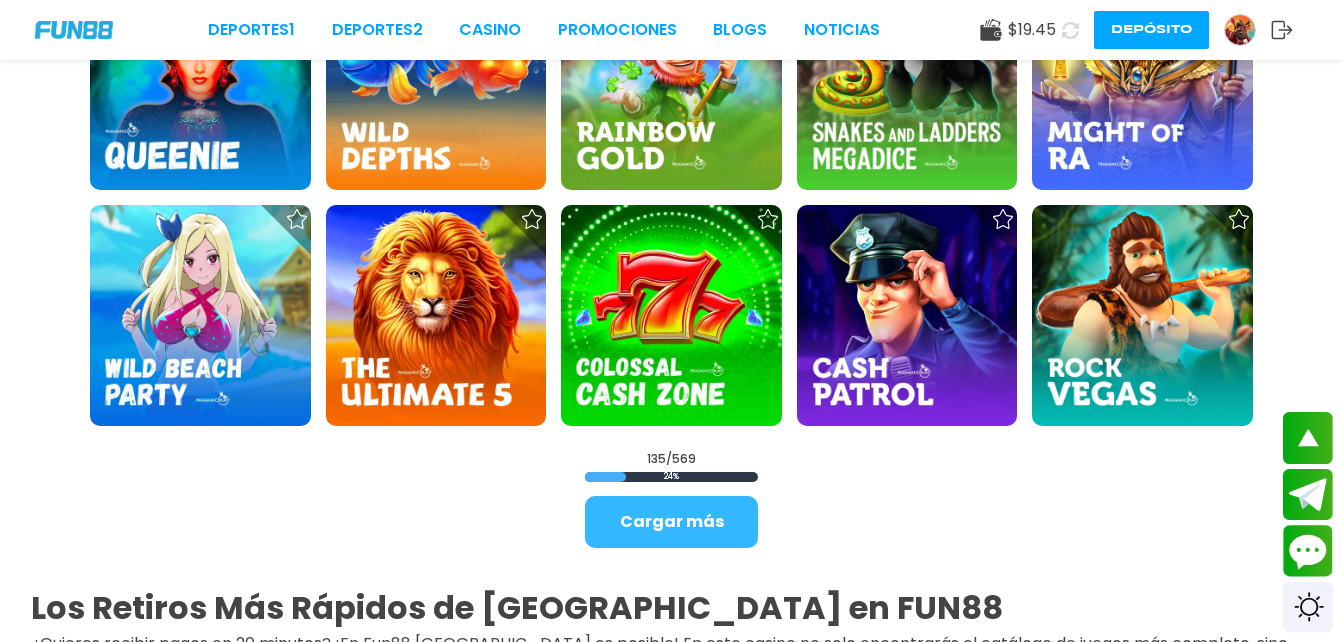 click on "Cargar más" at bounding box center [671, 522] 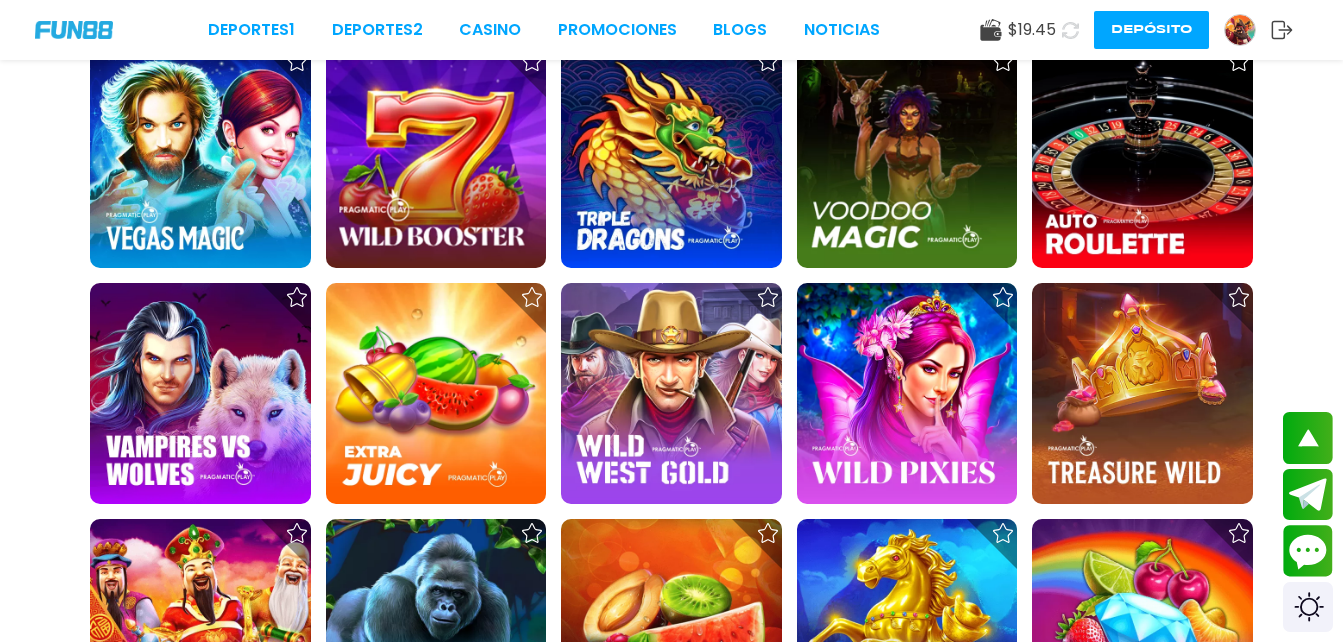 scroll, scrollTop: 8200, scrollLeft: 0, axis: vertical 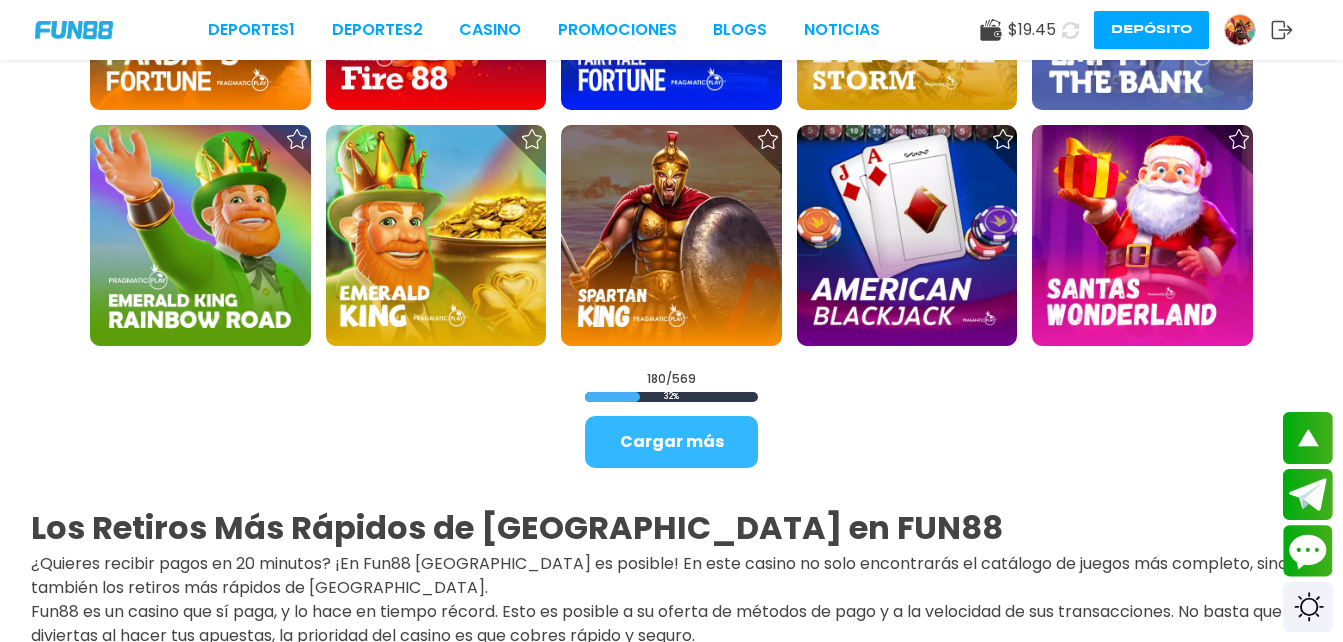 click on "Cargar más" at bounding box center (671, 442) 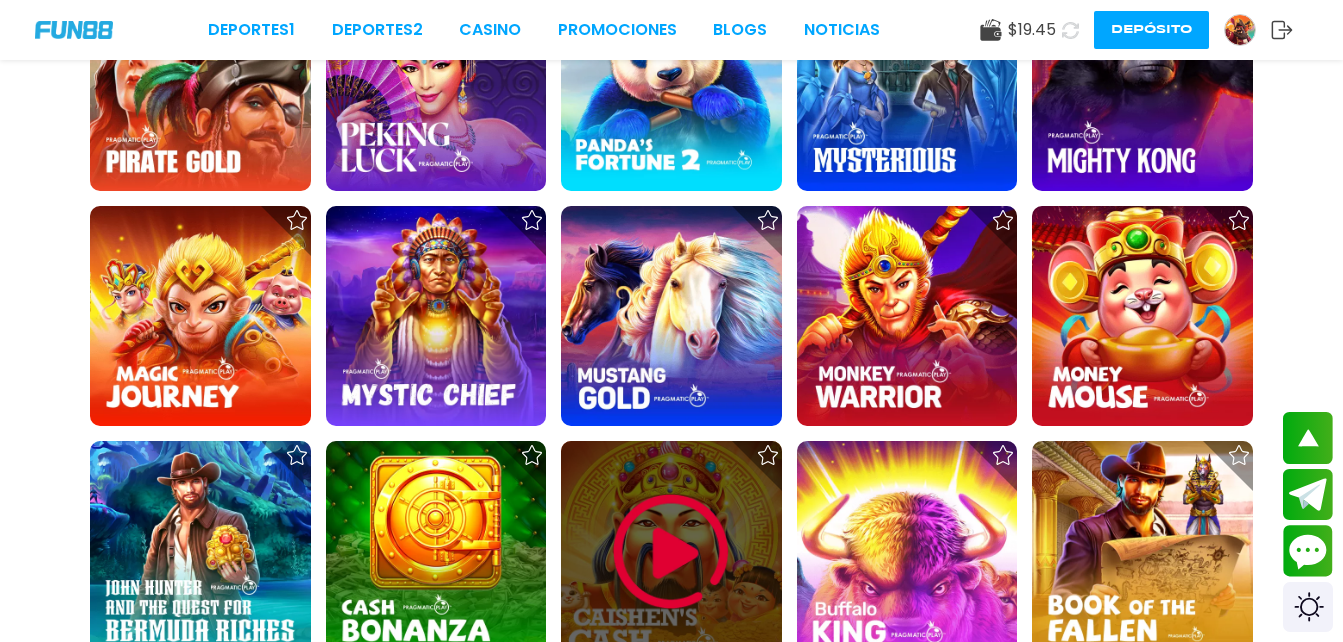 scroll, scrollTop: 9800, scrollLeft: 0, axis: vertical 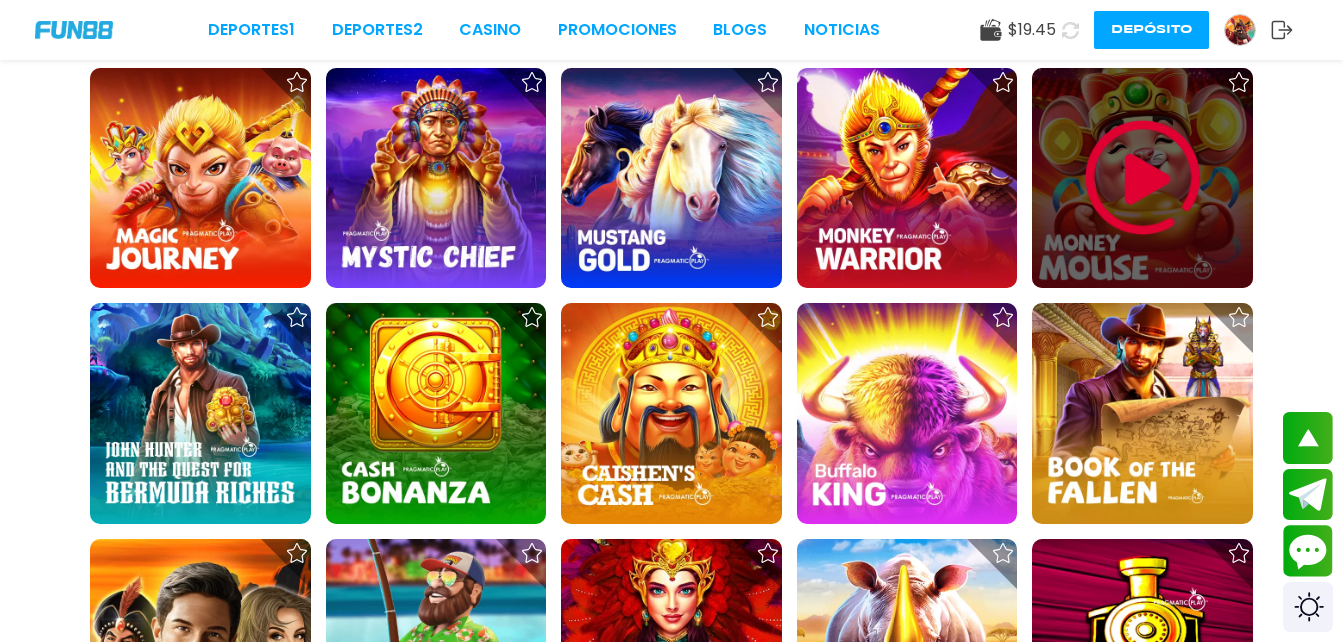 click at bounding box center (1143, 178) 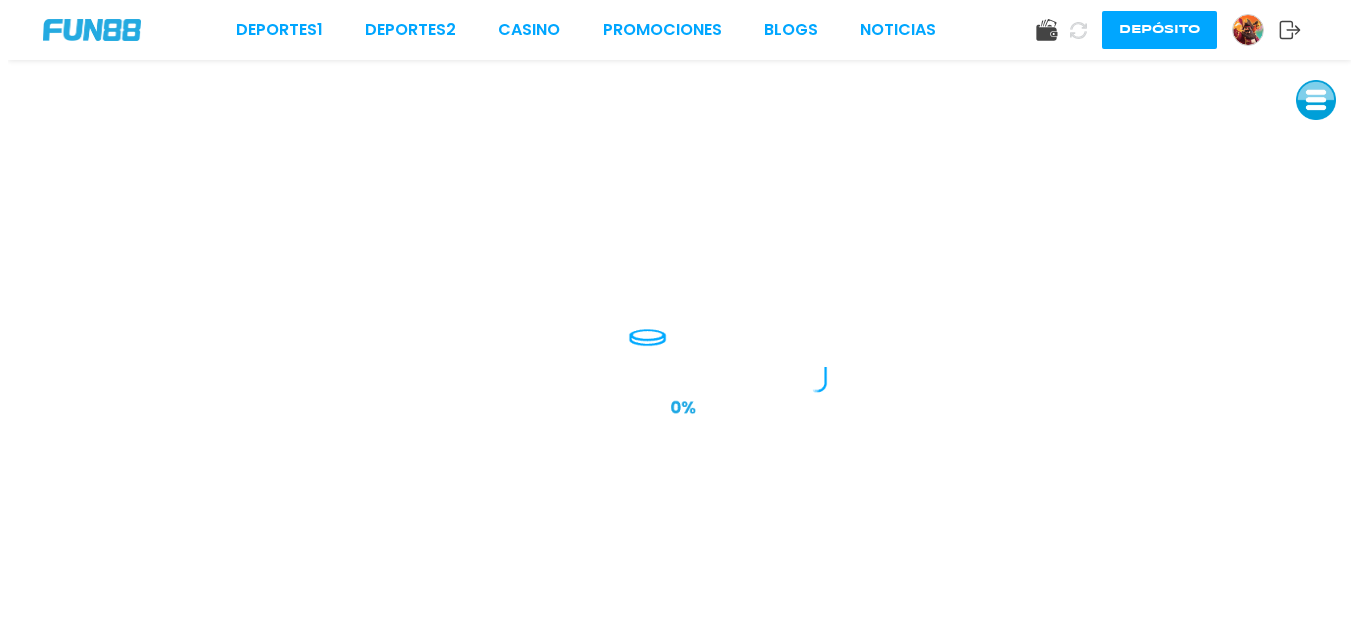 scroll, scrollTop: 0, scrollLeft: 0, axis: both 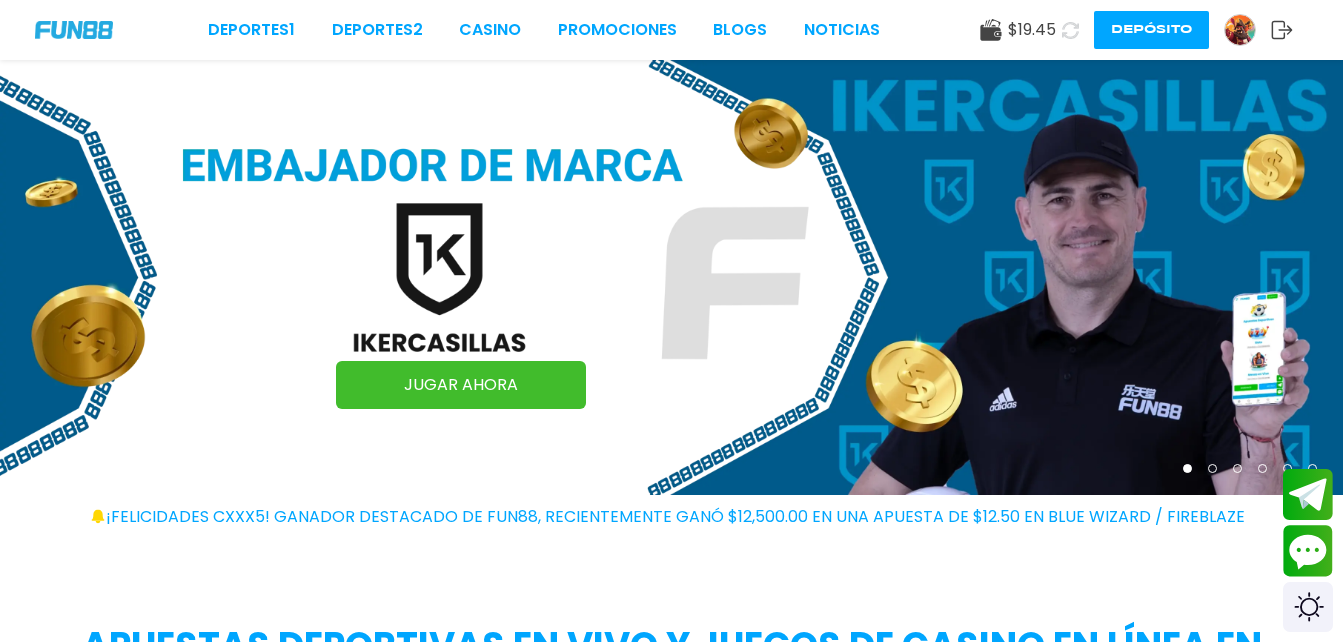 click 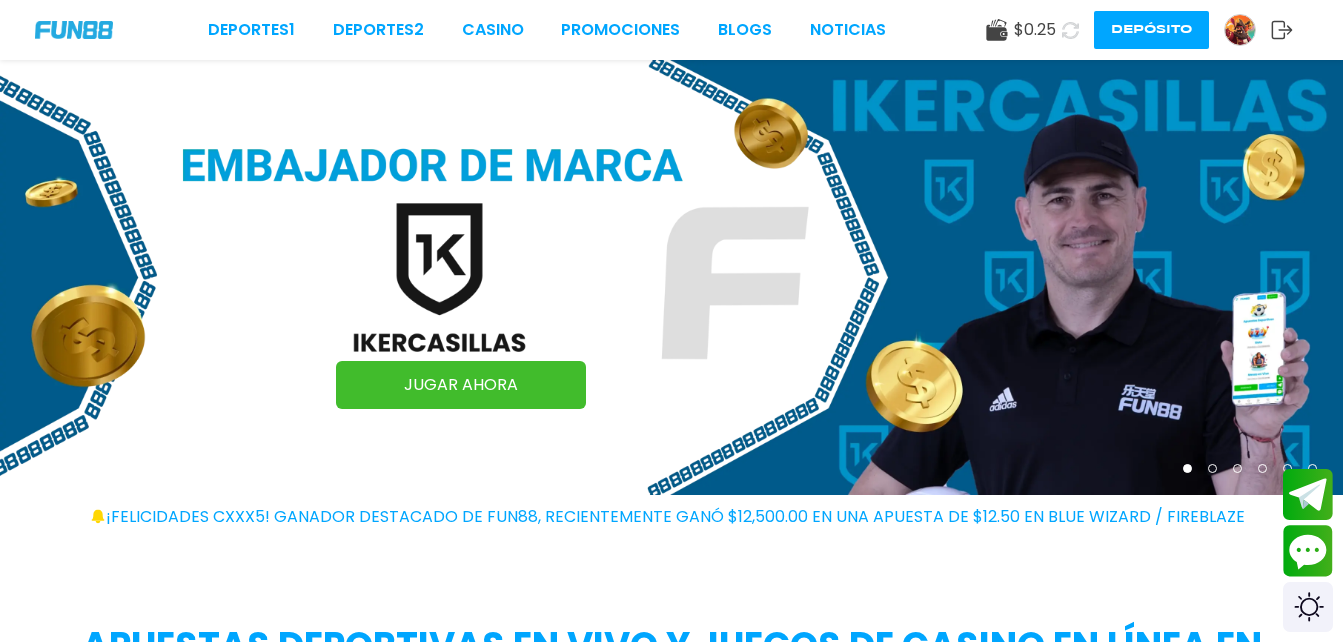 click at bounding box center (1240, 30) 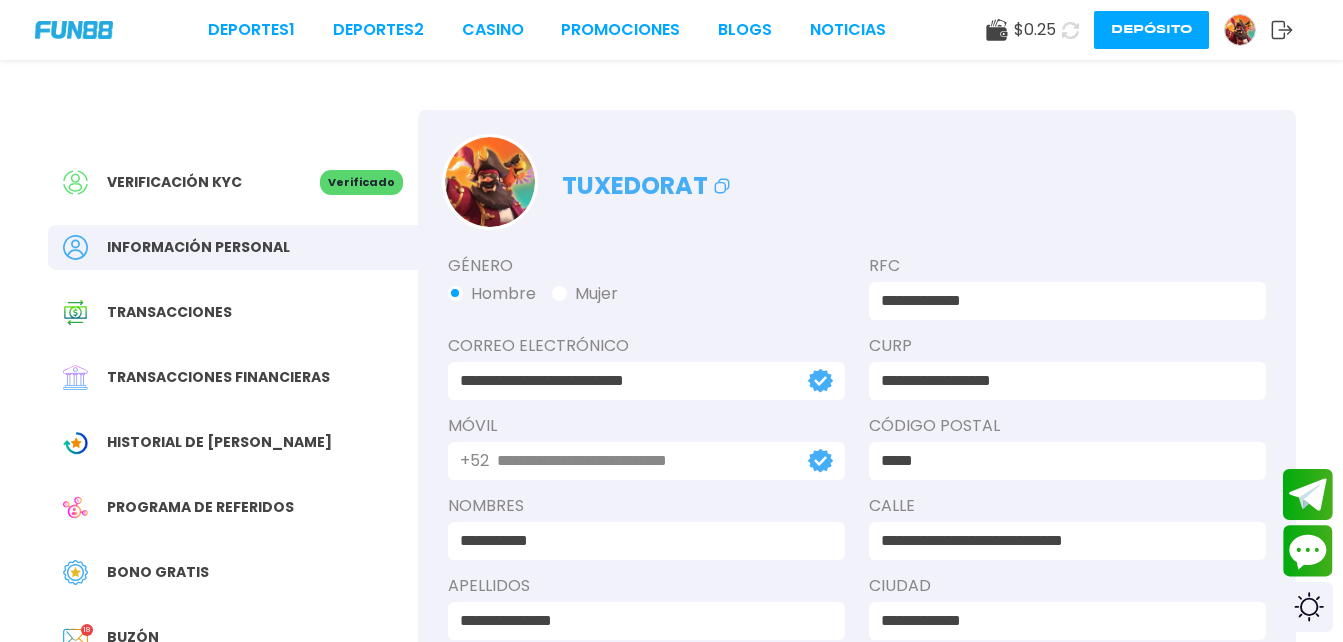 click on "Bono Gratis" at bounding box center [233, 572] 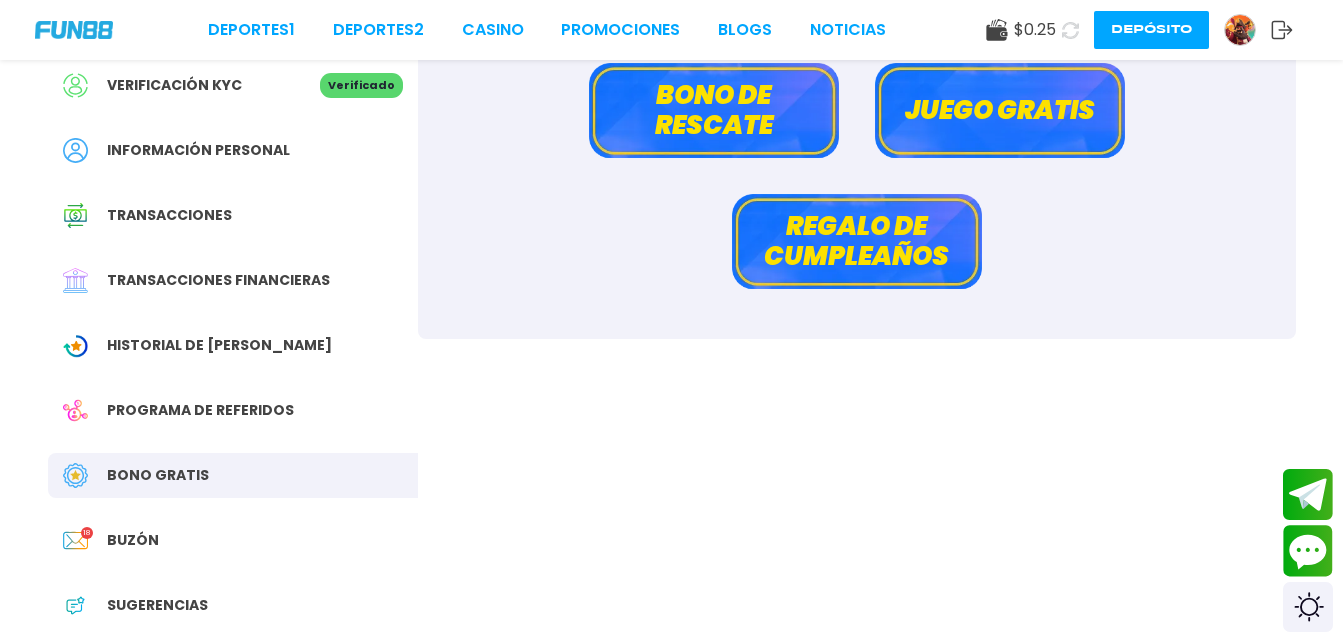 scroll, scrollTop: 0, scrollLeft: 0, axis: both 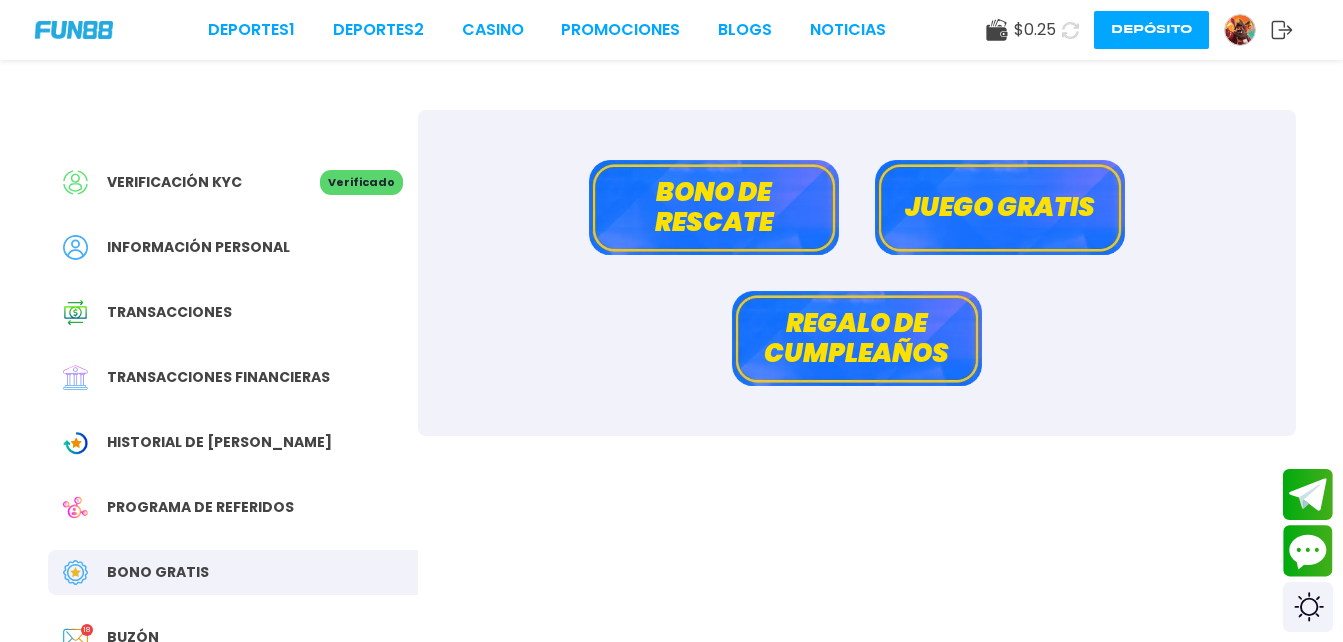 click on "Bono de rescate" at bounding box center [714, 207] 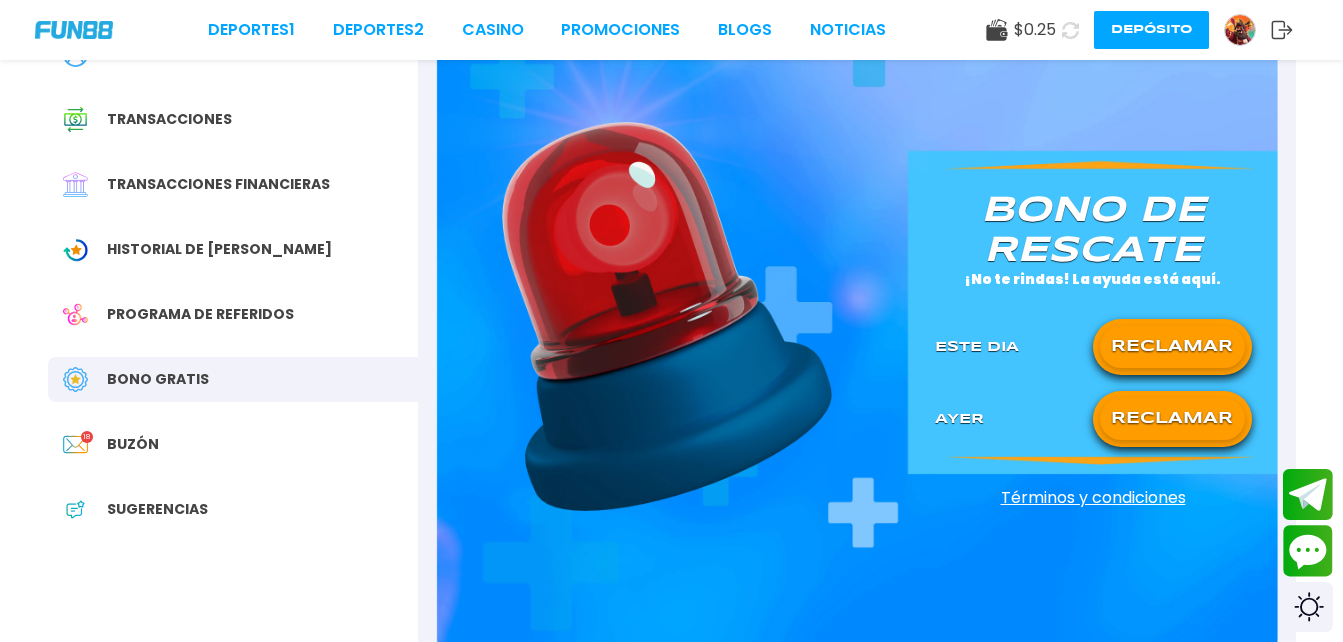 scroll, scrollTop: 200, scrollLeft: 0, axis: vertical 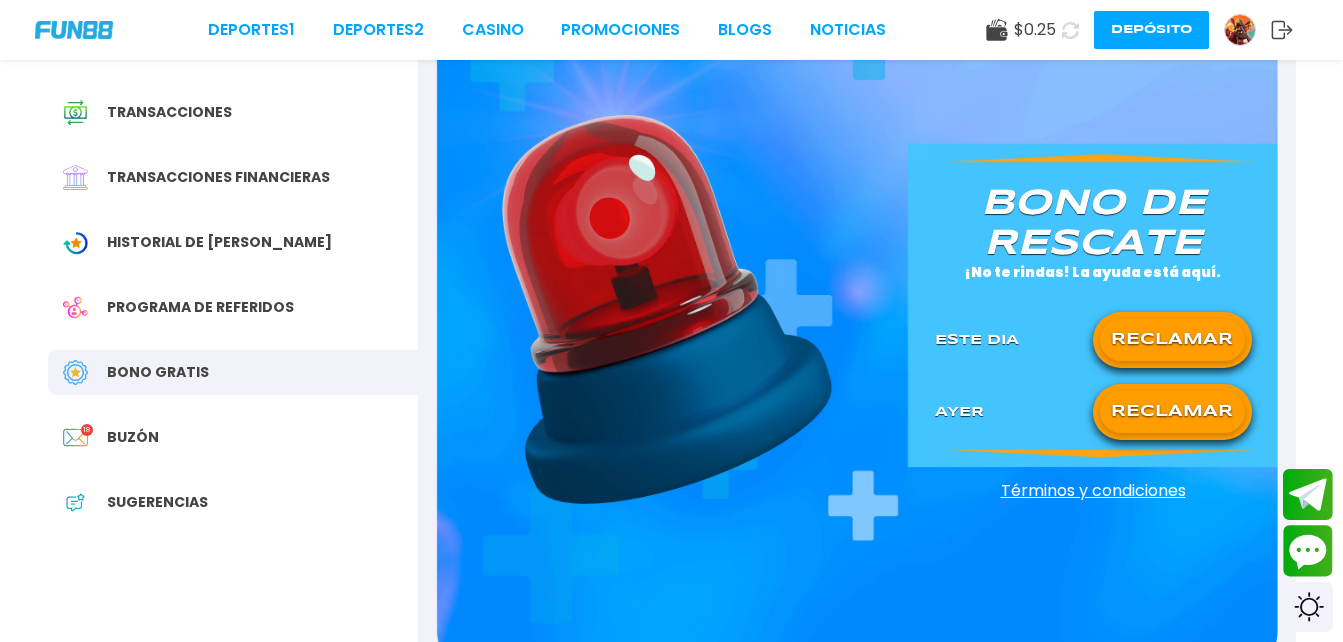 click on "RECLAMAR" at bounding box center [1172, 412] 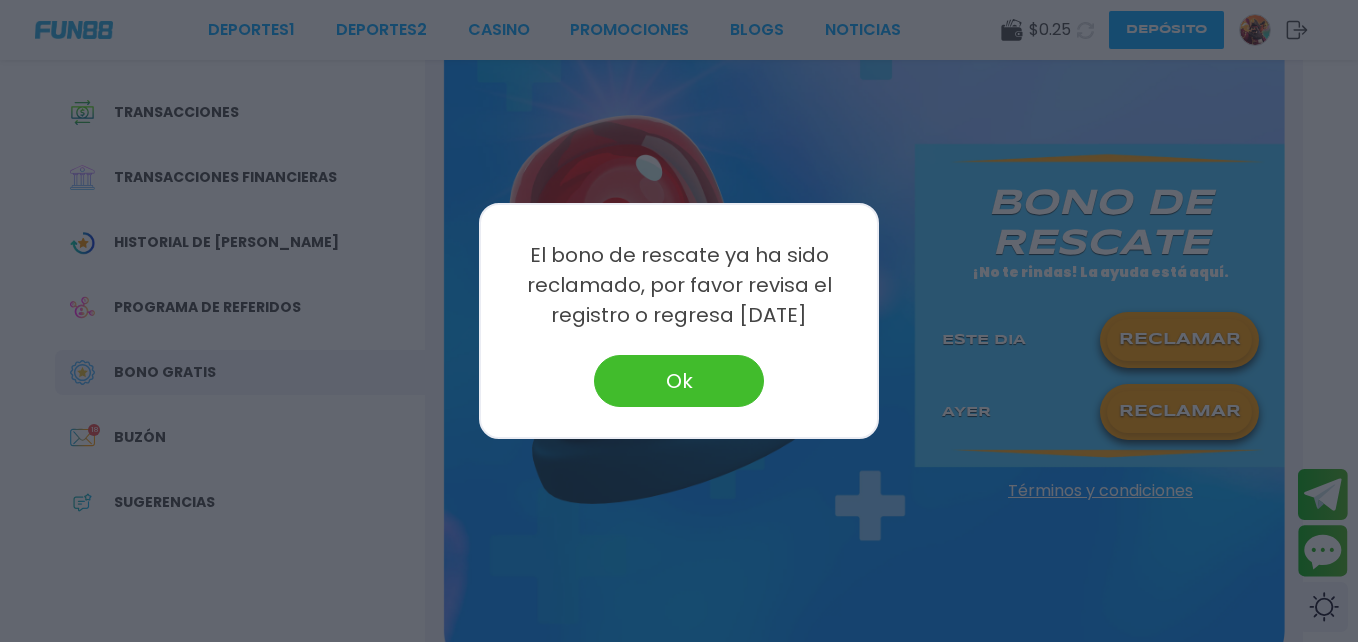 click on "Ok" at bounding box center [679, 381] 